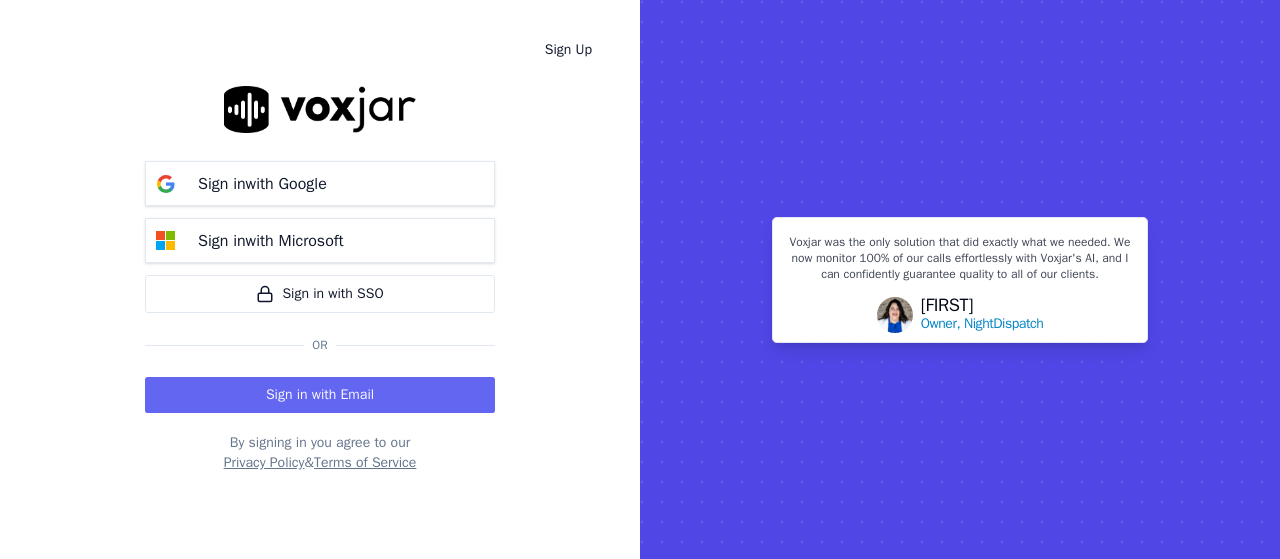 scroll, scrollTop: 0, scrollLeft: 0, axis: both 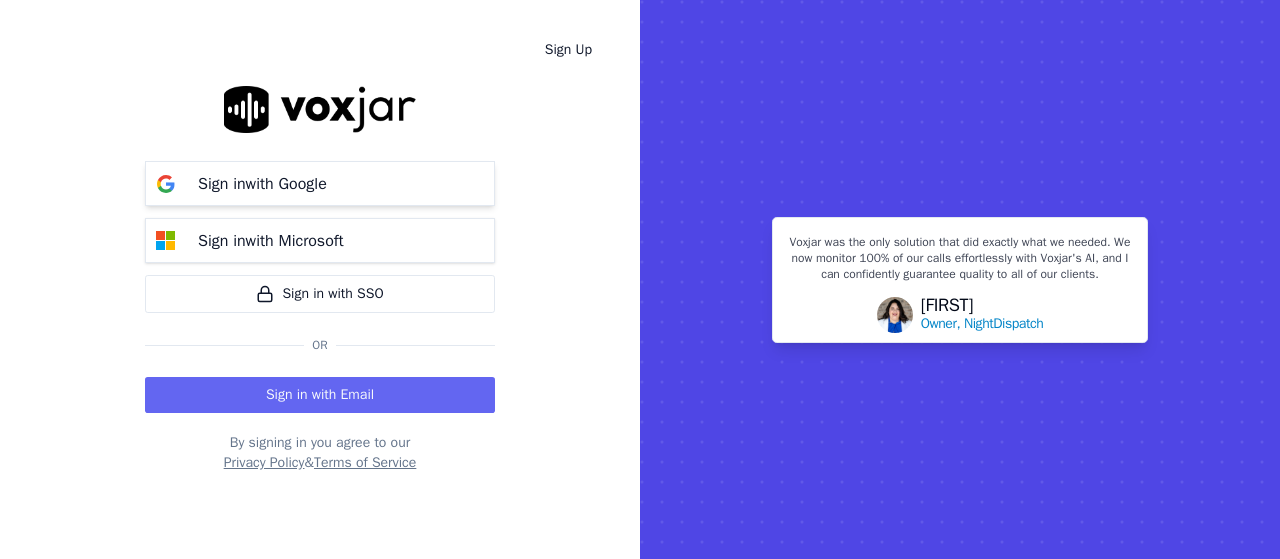 click on "Sign in  with Google" at bounding box center (320, 183) 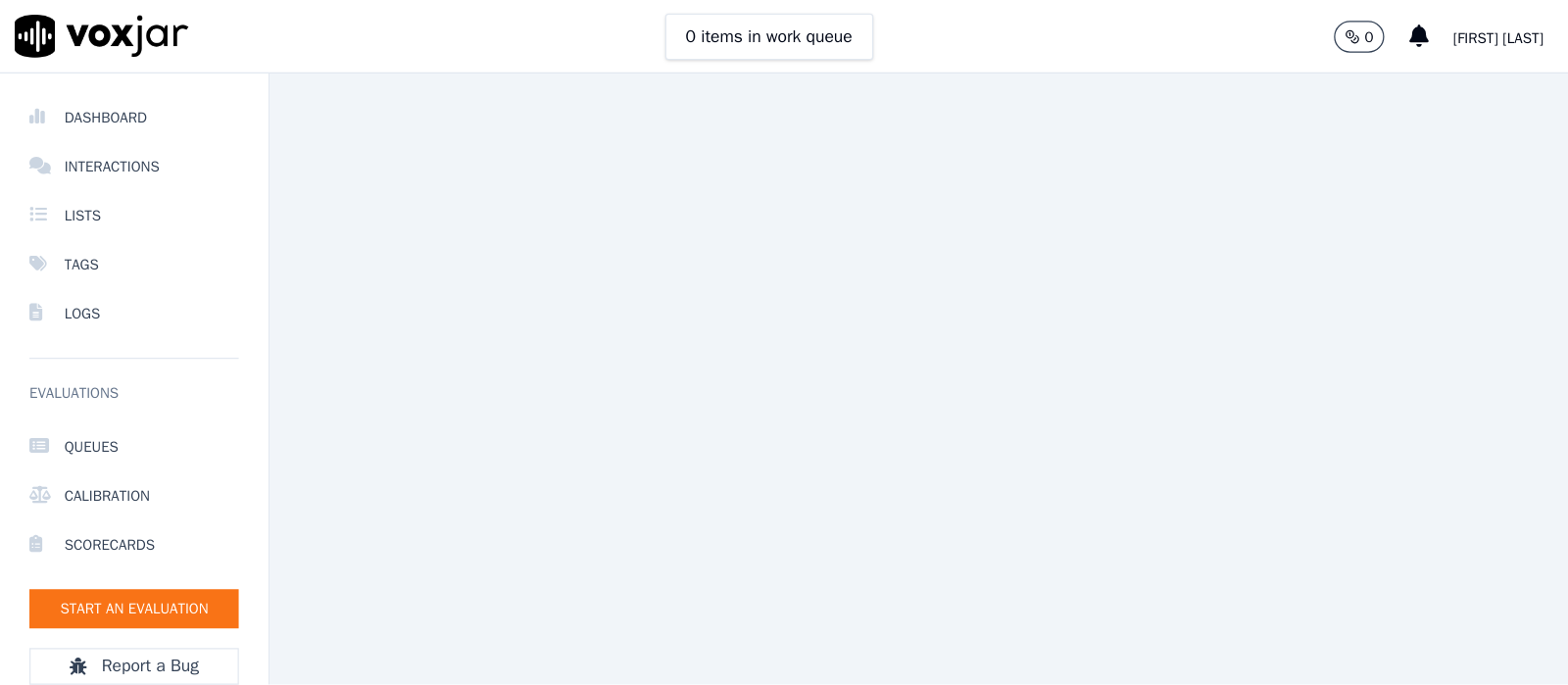scroll, scrollTop: 0, scrollLeft: 0, axis: both 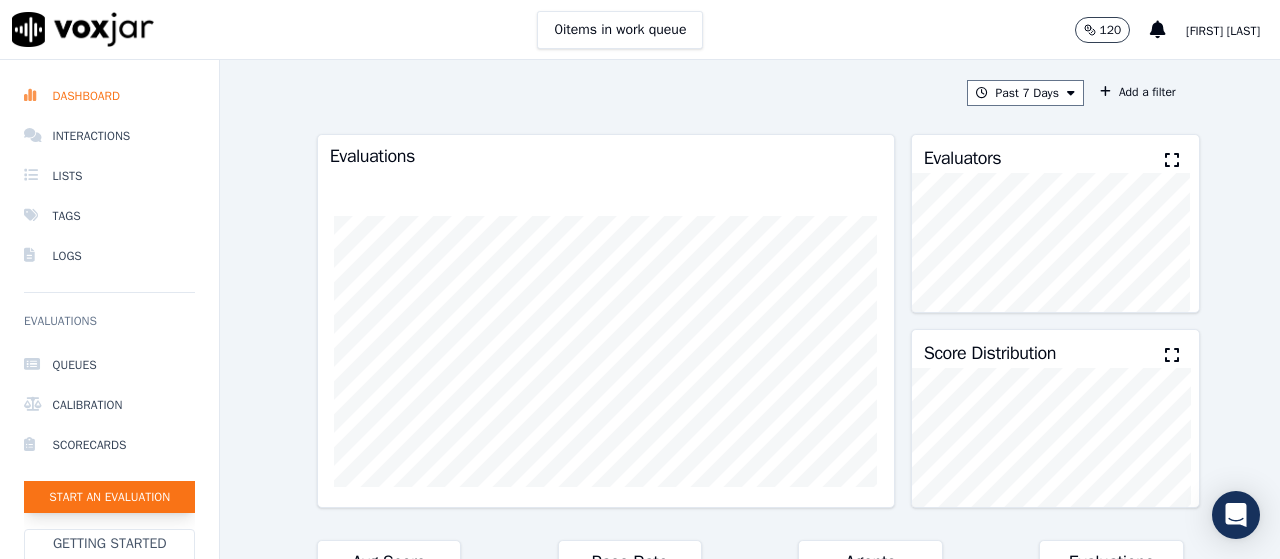 click on "Start an Evaluation" 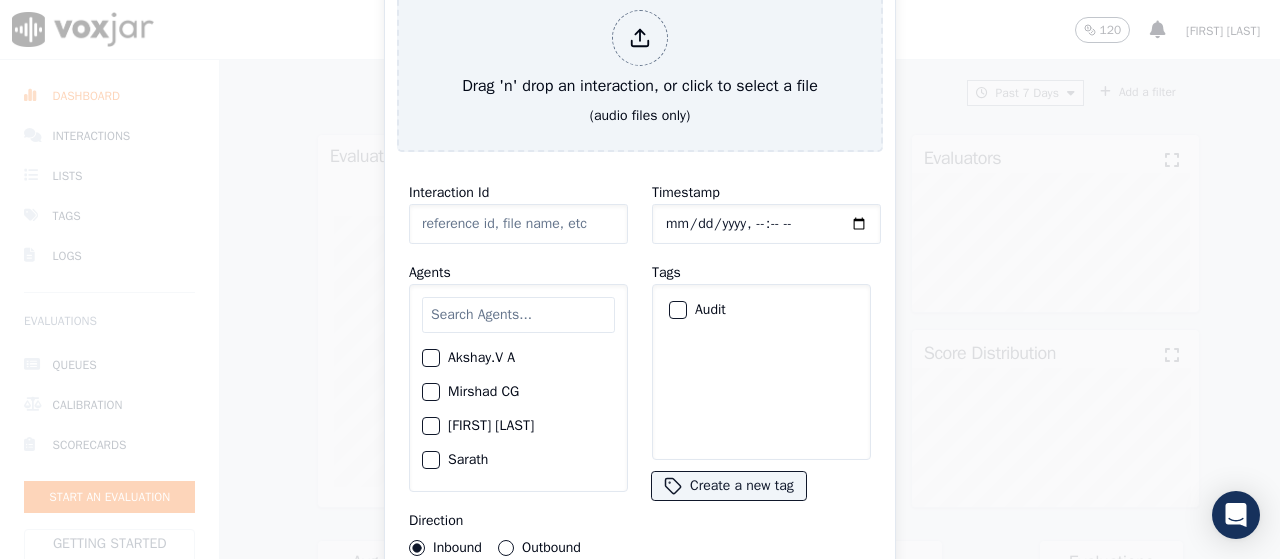 type on "[Rehen Agin Thomas PH]_430-971504417341_20240509074344(105321).wav" 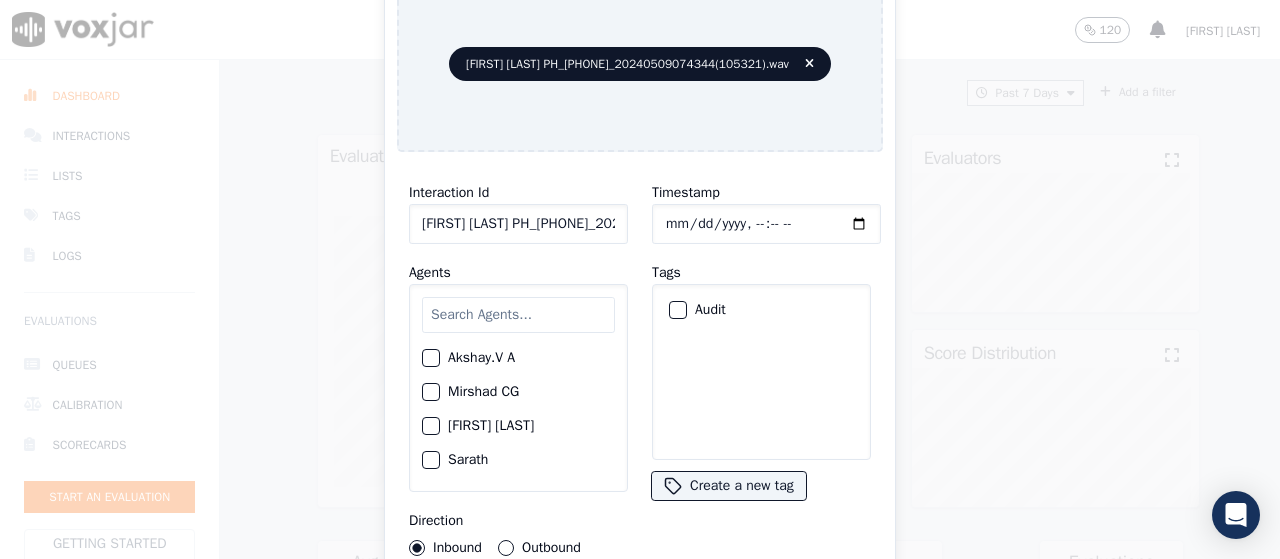 click on "[Rehen Agin Thomas PH]_430-971504417341_20240509074344(105321).wav" at bounding box center (640, 64) 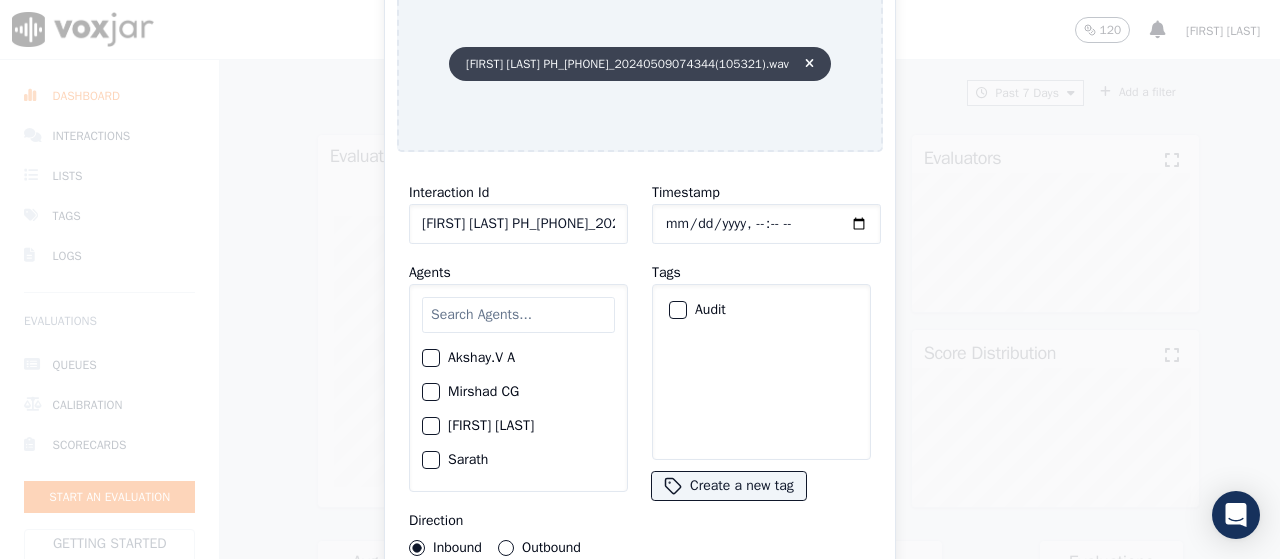 click at bounding box center (809, 64) 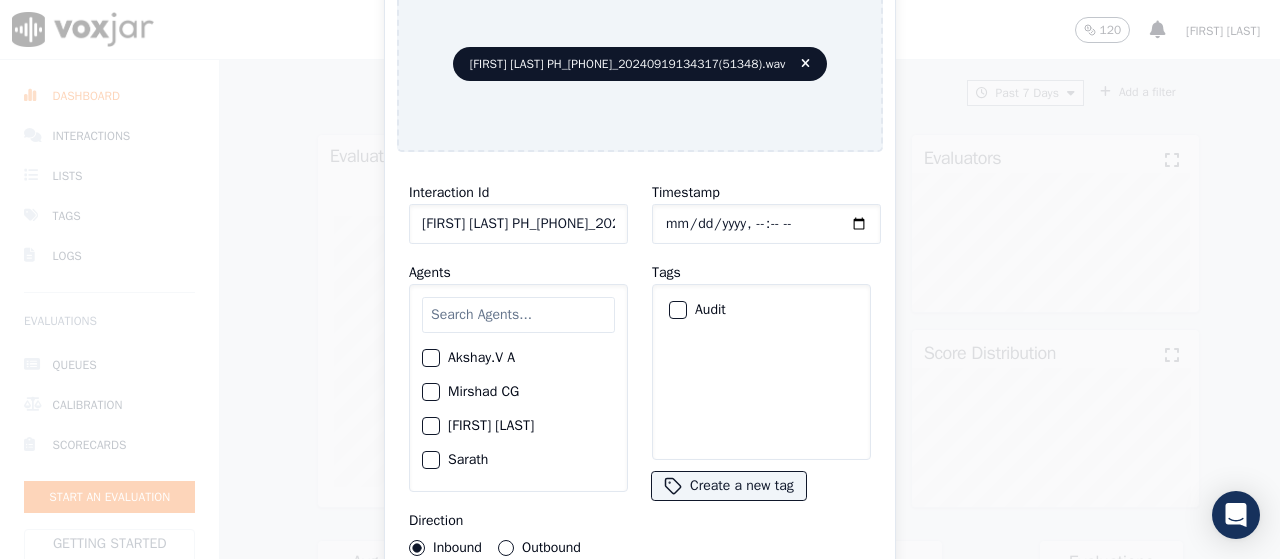 click on "Start an Evaluation   [Sahad Sadique PH]_415-971559796629_20240919134317(51348).wav       Interaction Id   [Rehen Agin Thomas PH]_430-971504417341_20240509074344(105321).wav     Agents       Akshay.V A     Mirshad CG     Sahad Sadique     Sarath     Seby     Shilopaul     Direction     Inbound     Outbound   Timestamp       Tags     Audit
Create a new tag     Upload interaction to start evaluation       Close" 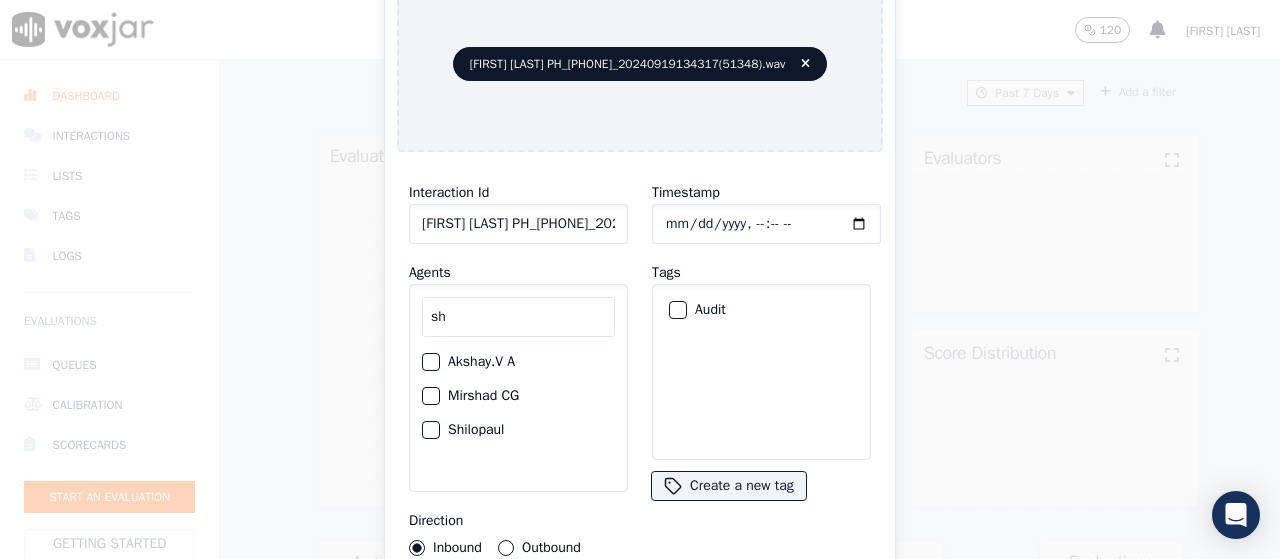type on "s" 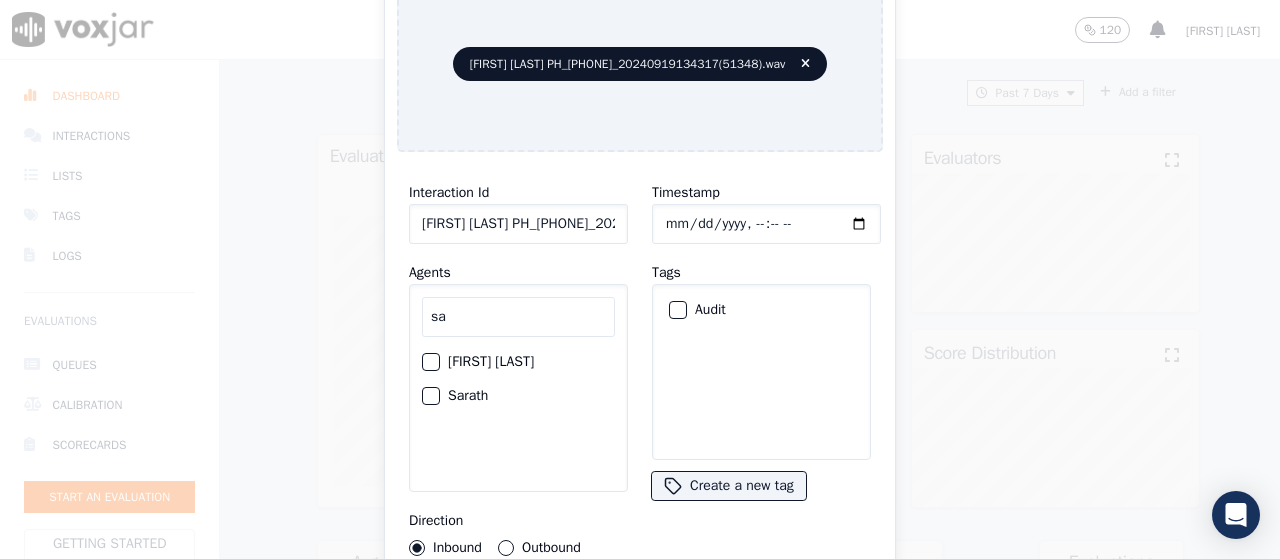 type on "sa" 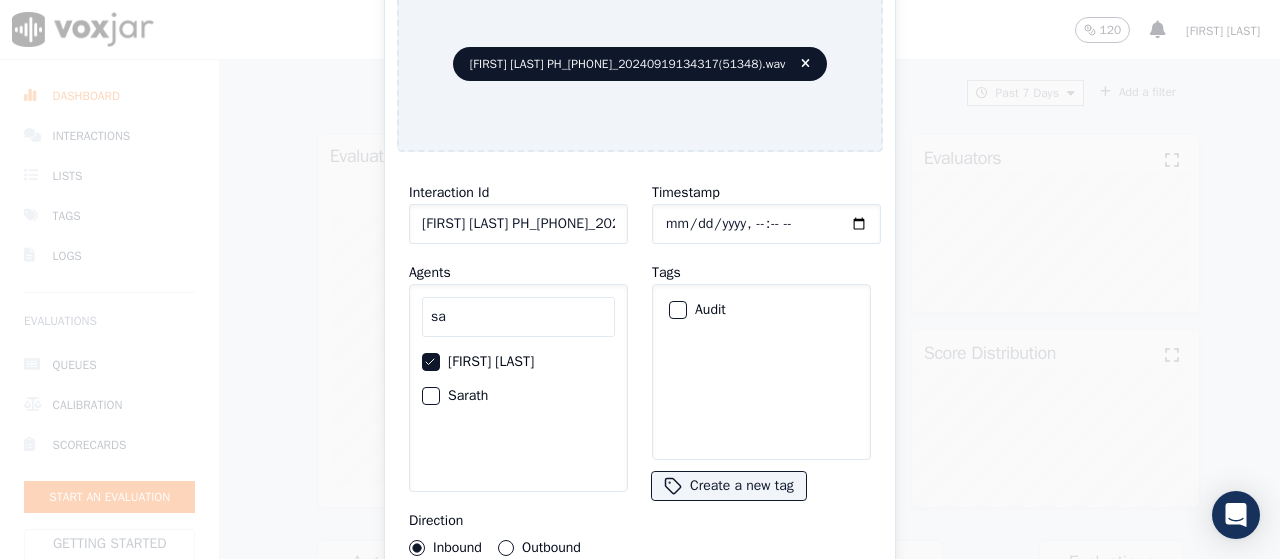 click at bounding box center (677, 310) 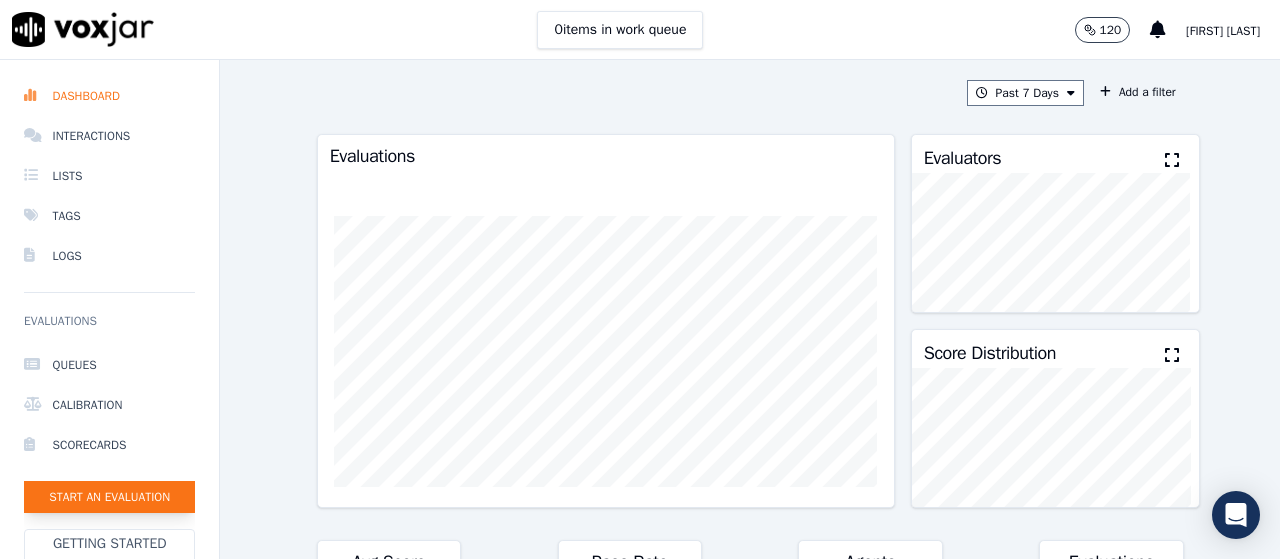 click on "Start an Evaluation" 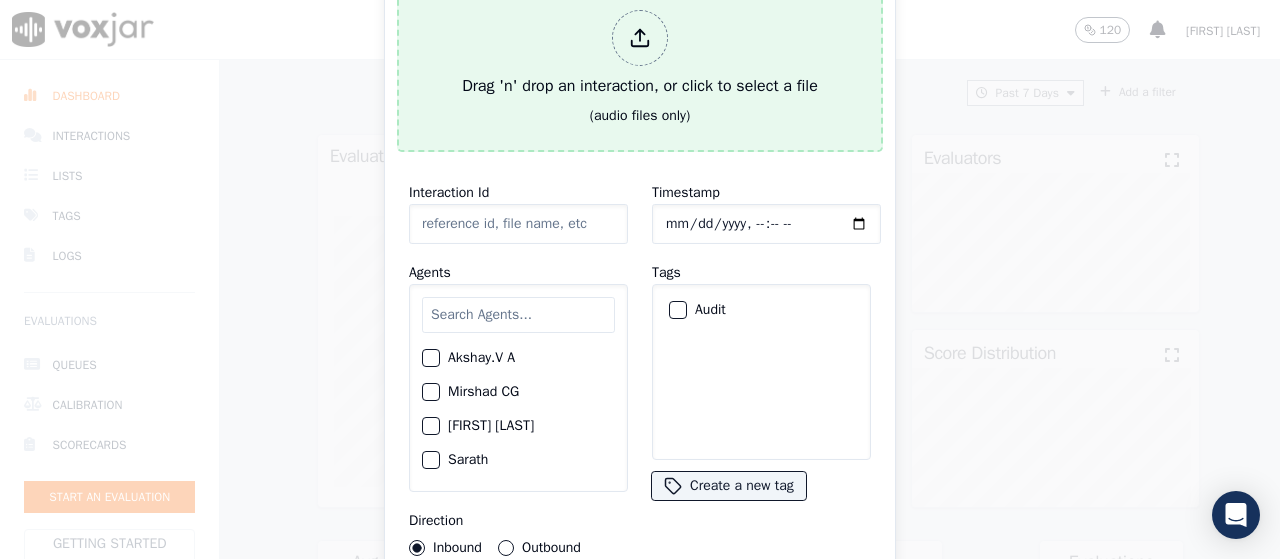 click at bounding box center (640, 38) 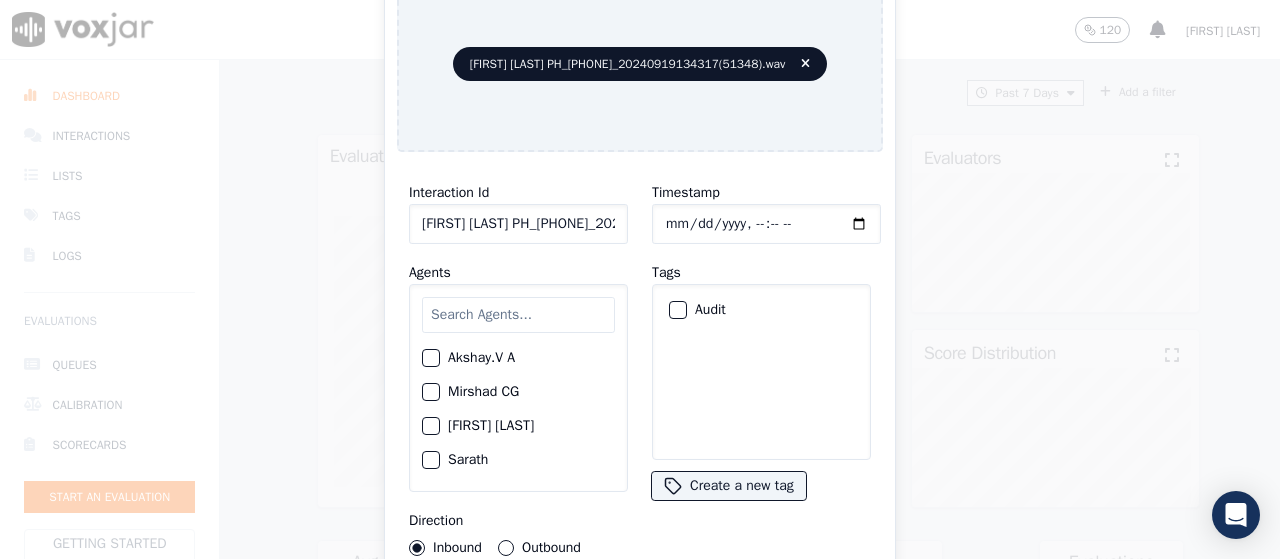 click at bounding box center [430, 426] 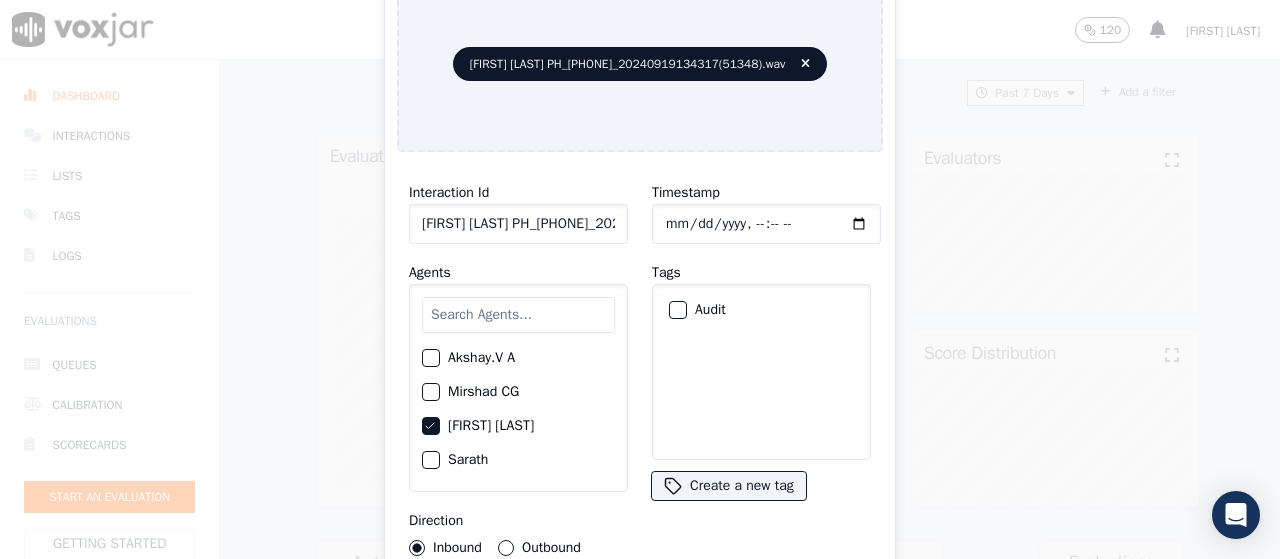 click at bounding box center (677, 310) 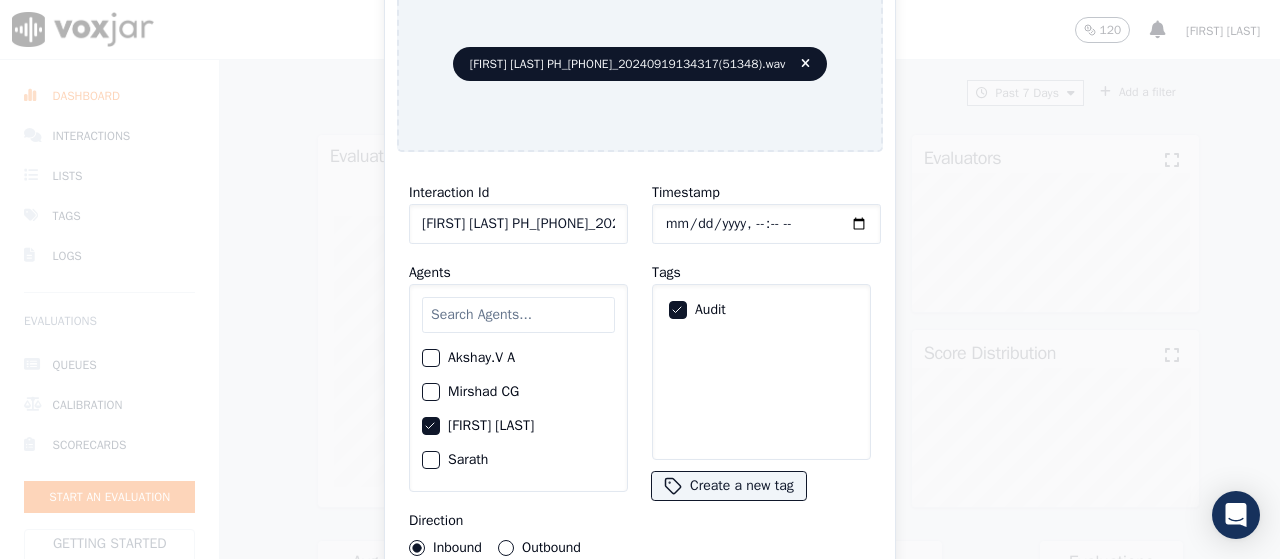 type 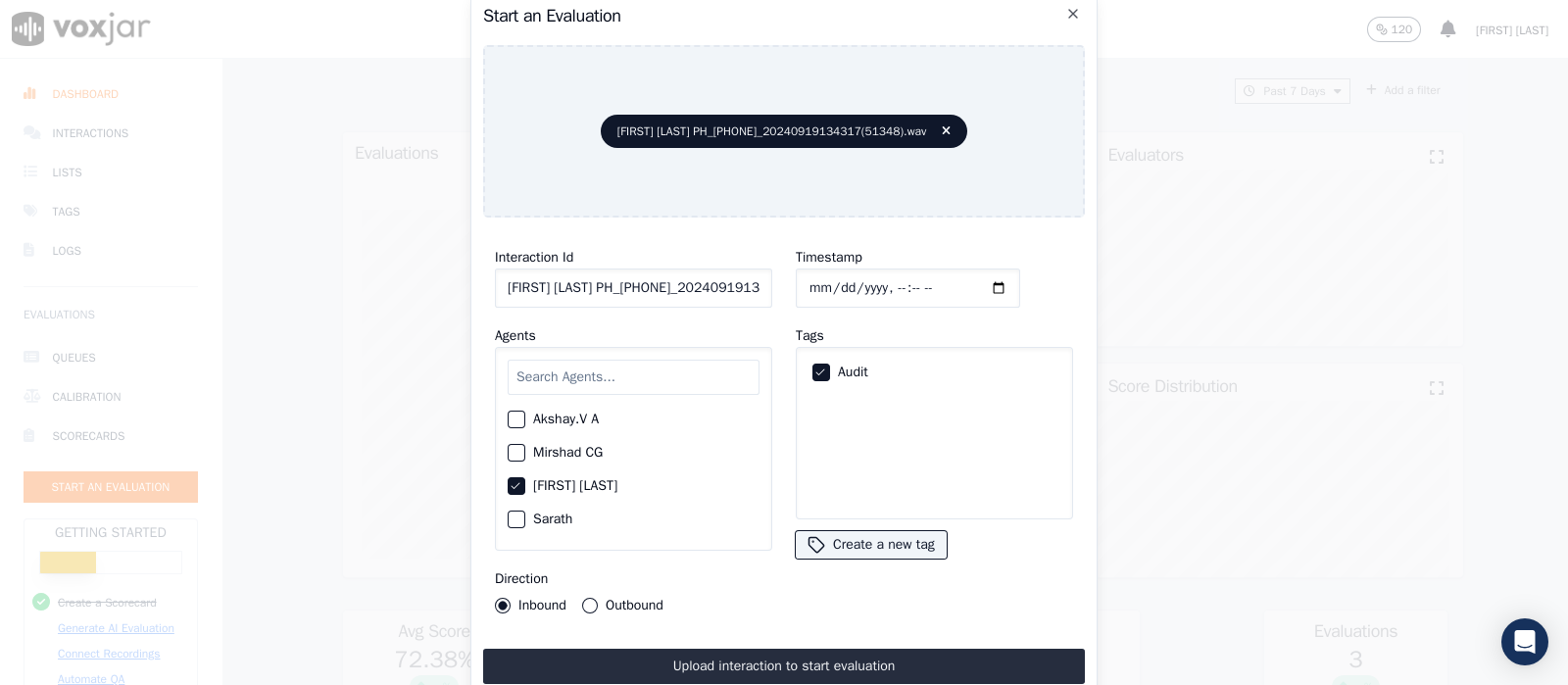 click on "Timestamp       Tags     Audit
Create a new tag" at bounding box center (934, 429) 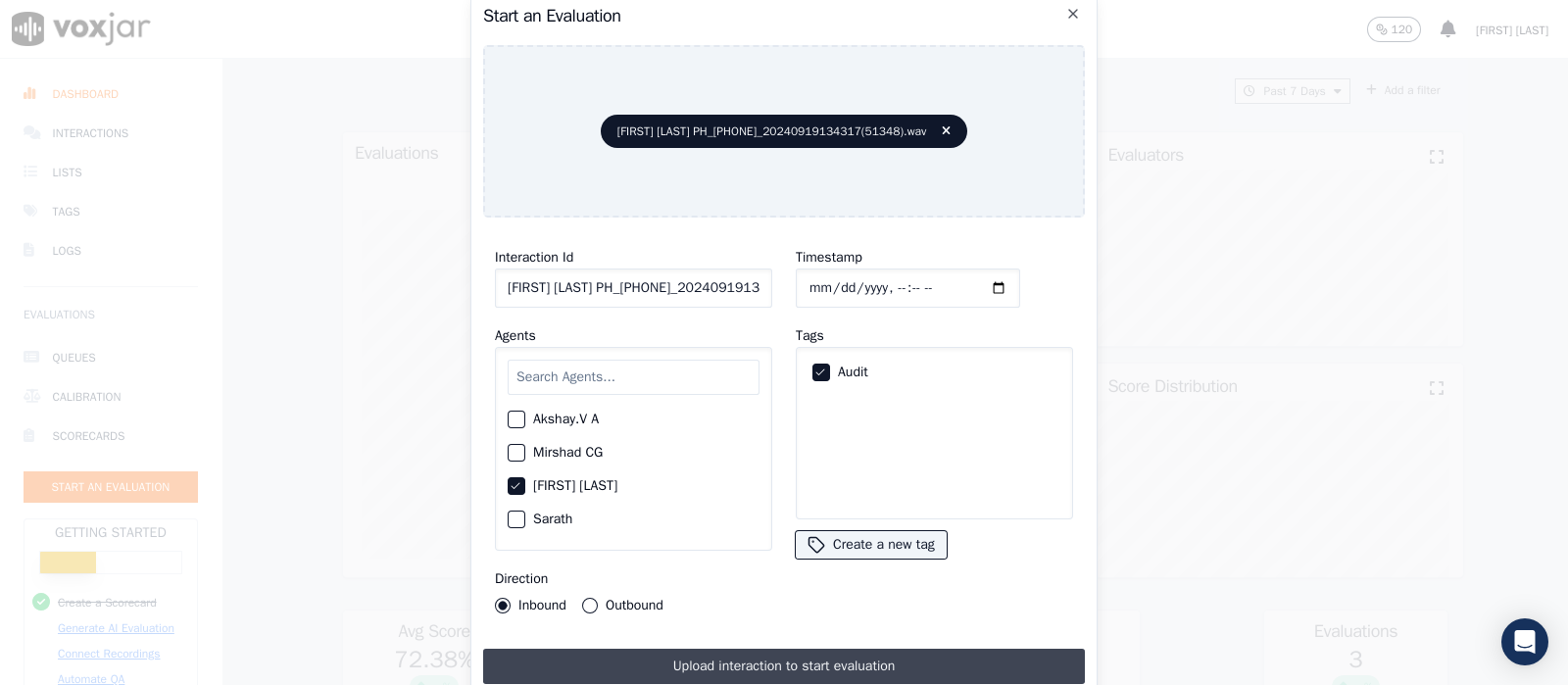 click on "Upload interaction to start evaluation" at bounding box center (784, 666) 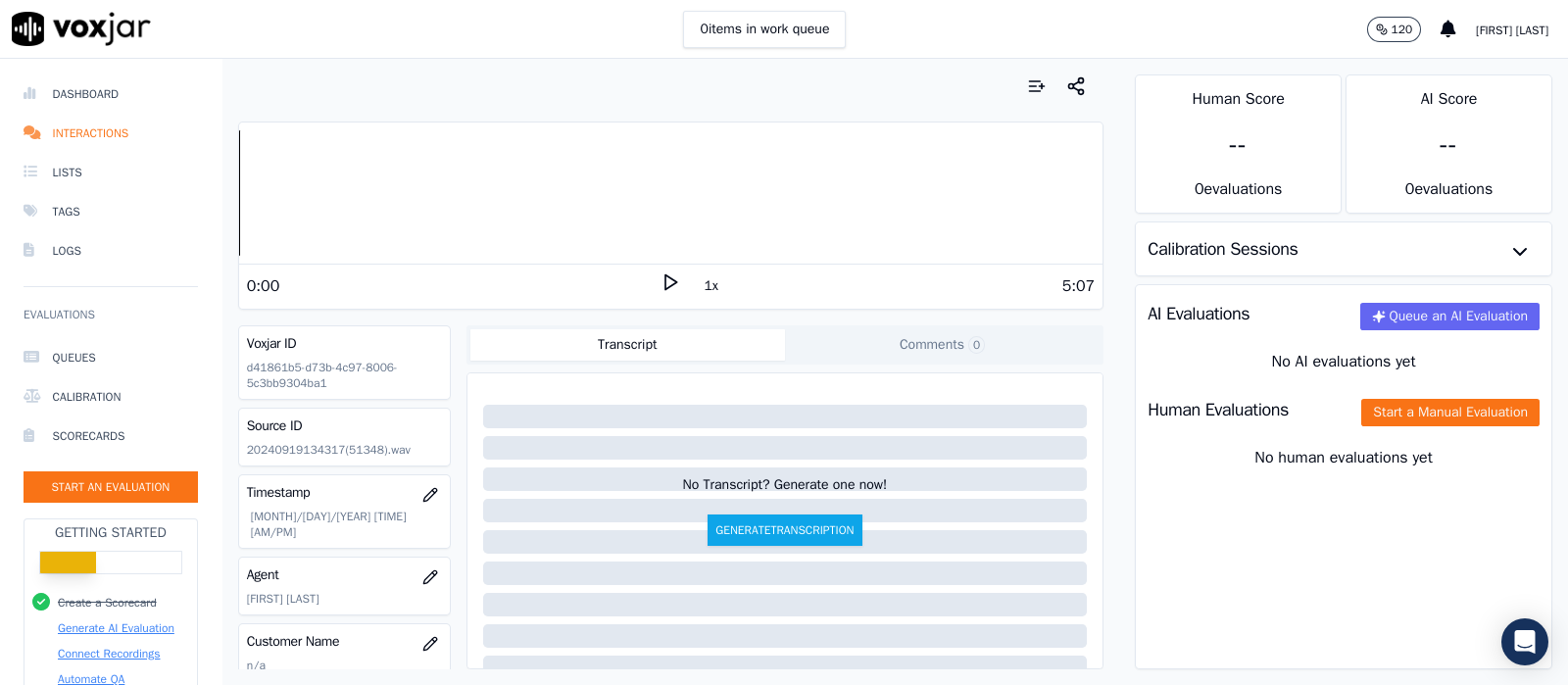 click 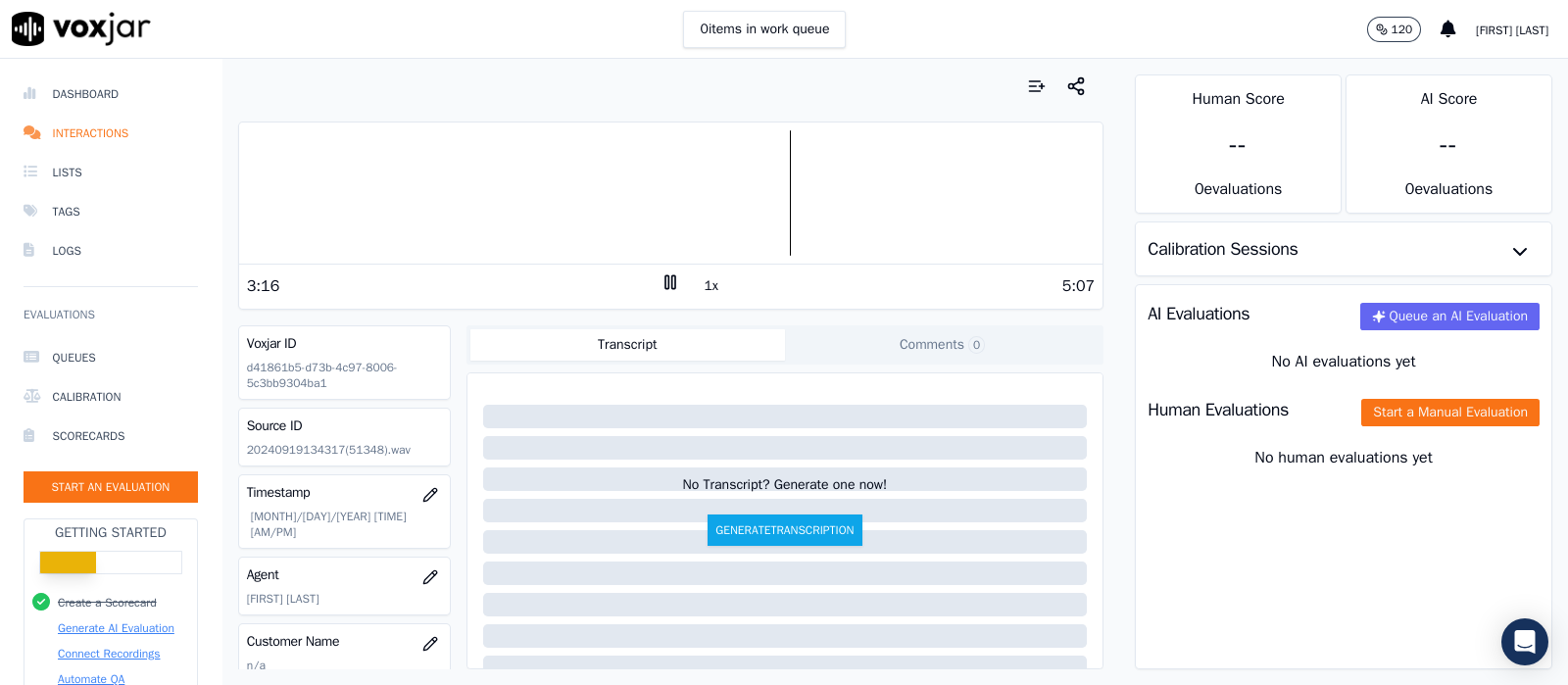 click 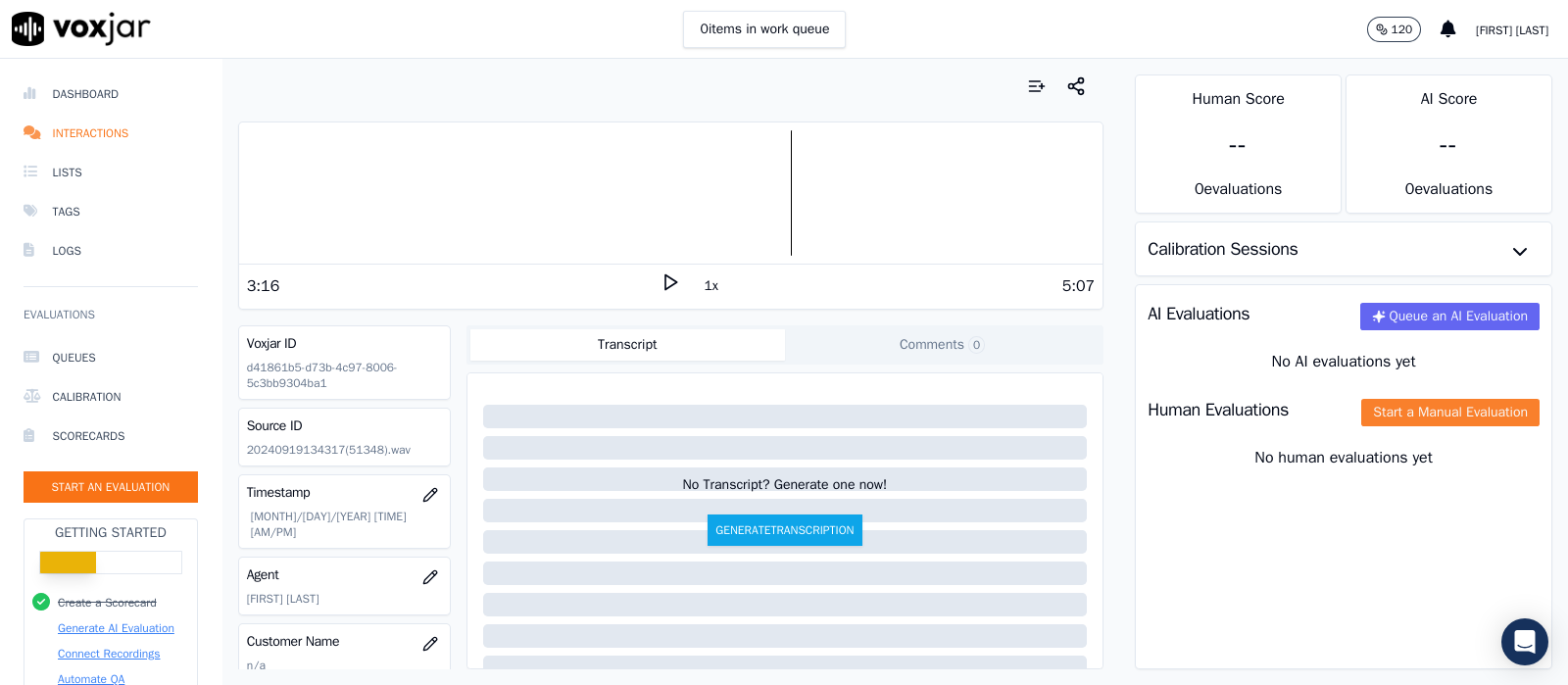 click on "Start a Manual Evaluation" 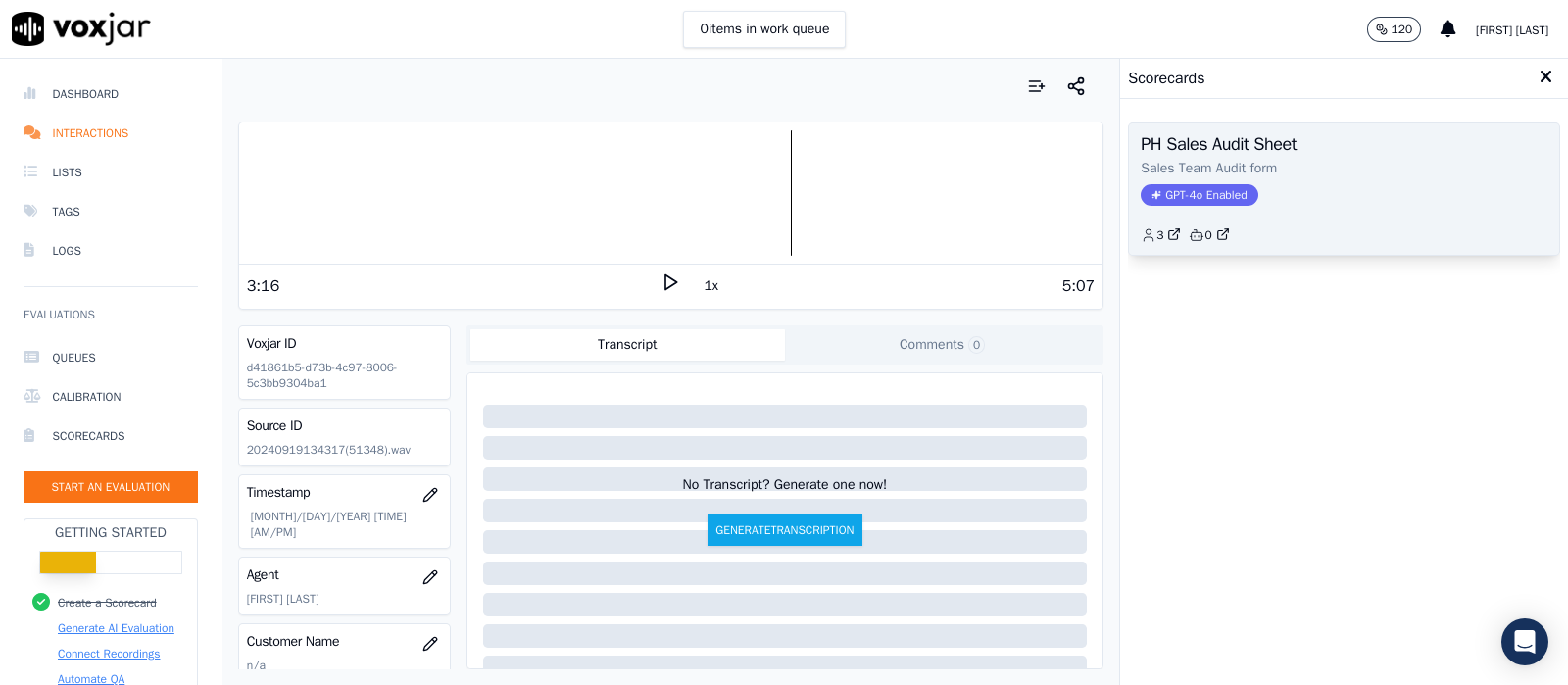 click on "Sales Team Audit form" 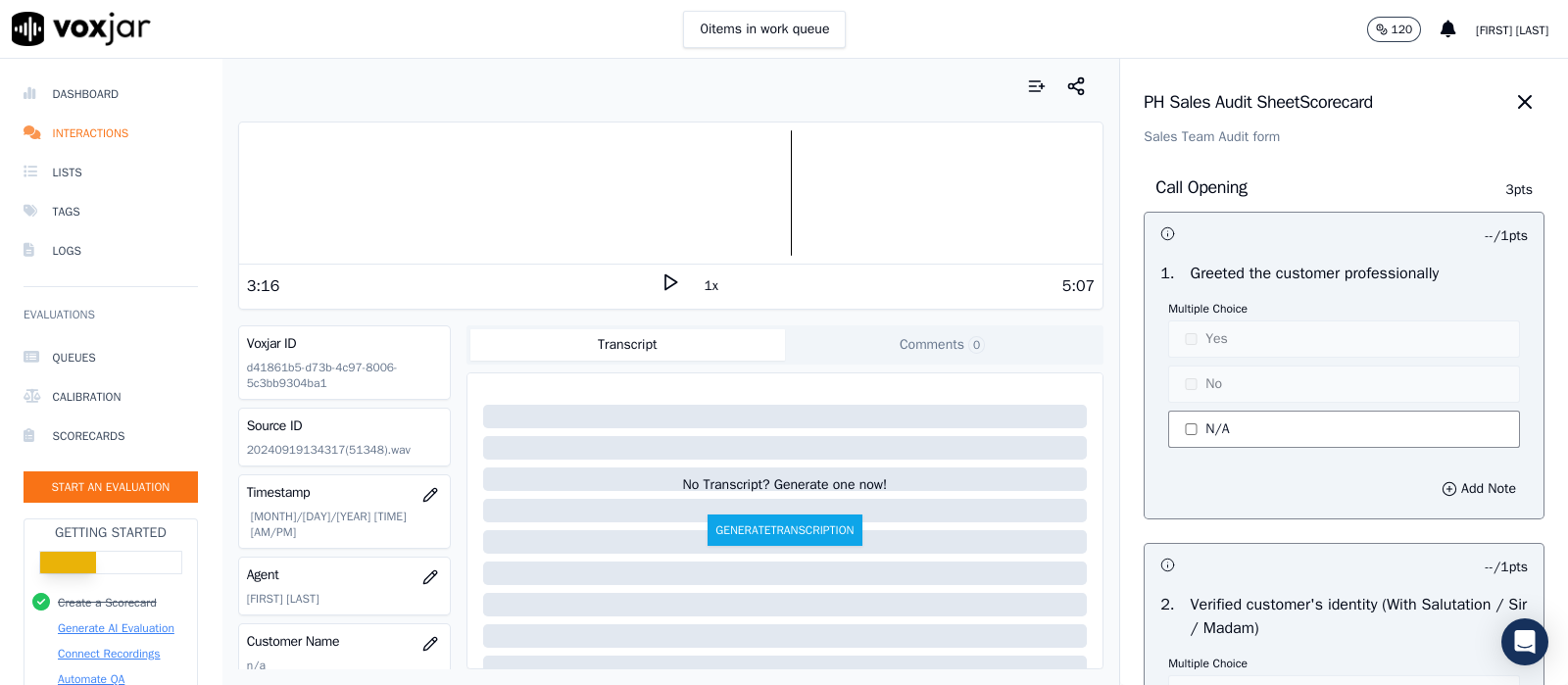 click on "N/A" 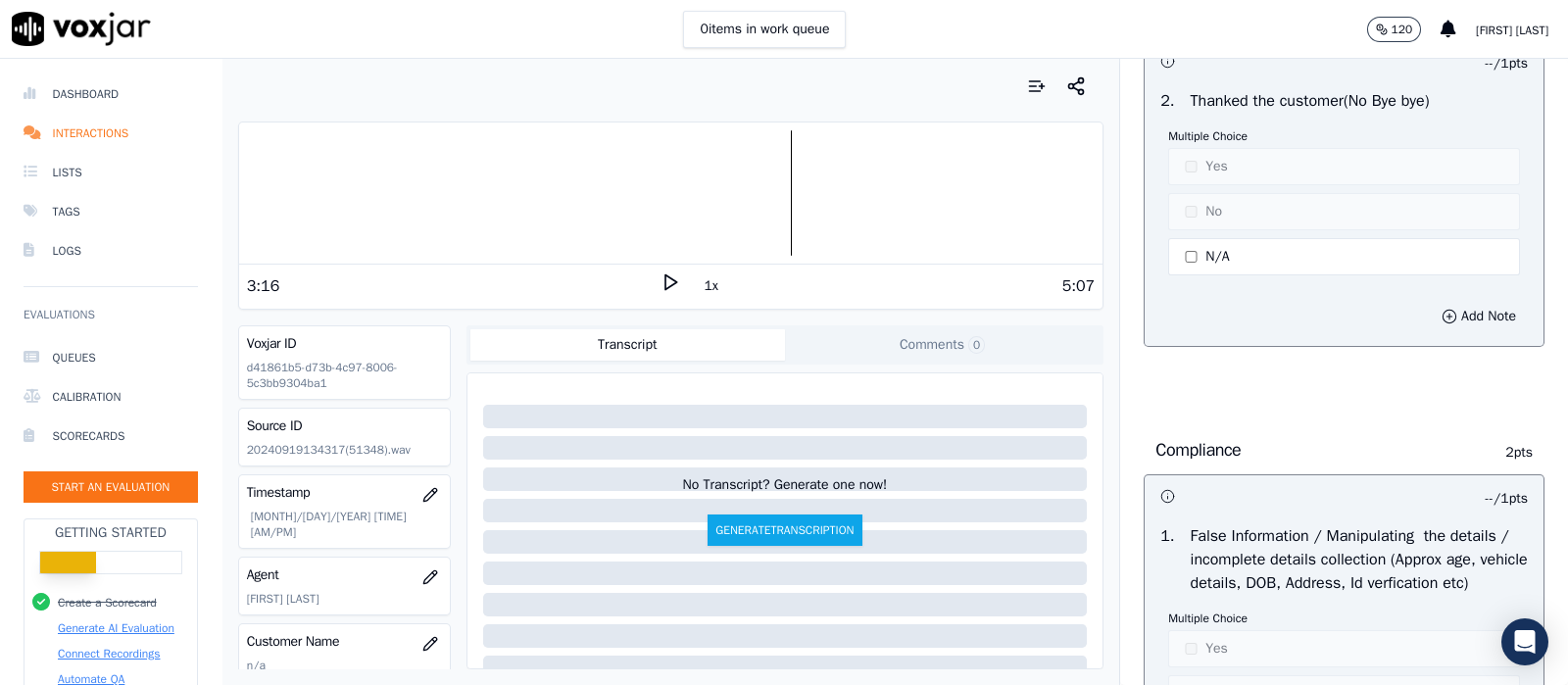 scroll, scrollTop: 6108, scrollLeft: 0, axis: vertical 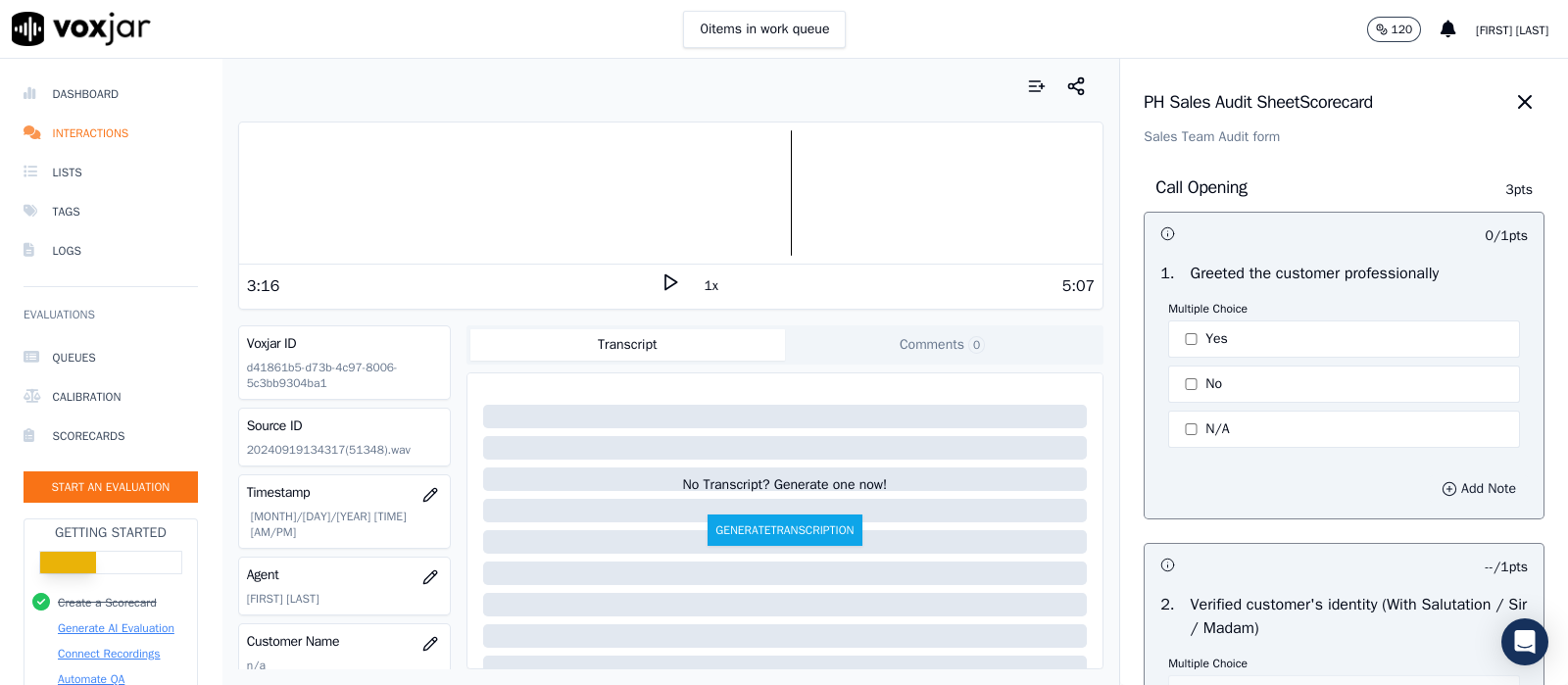 click on "Add Note" at bounding box center [1479, 489] 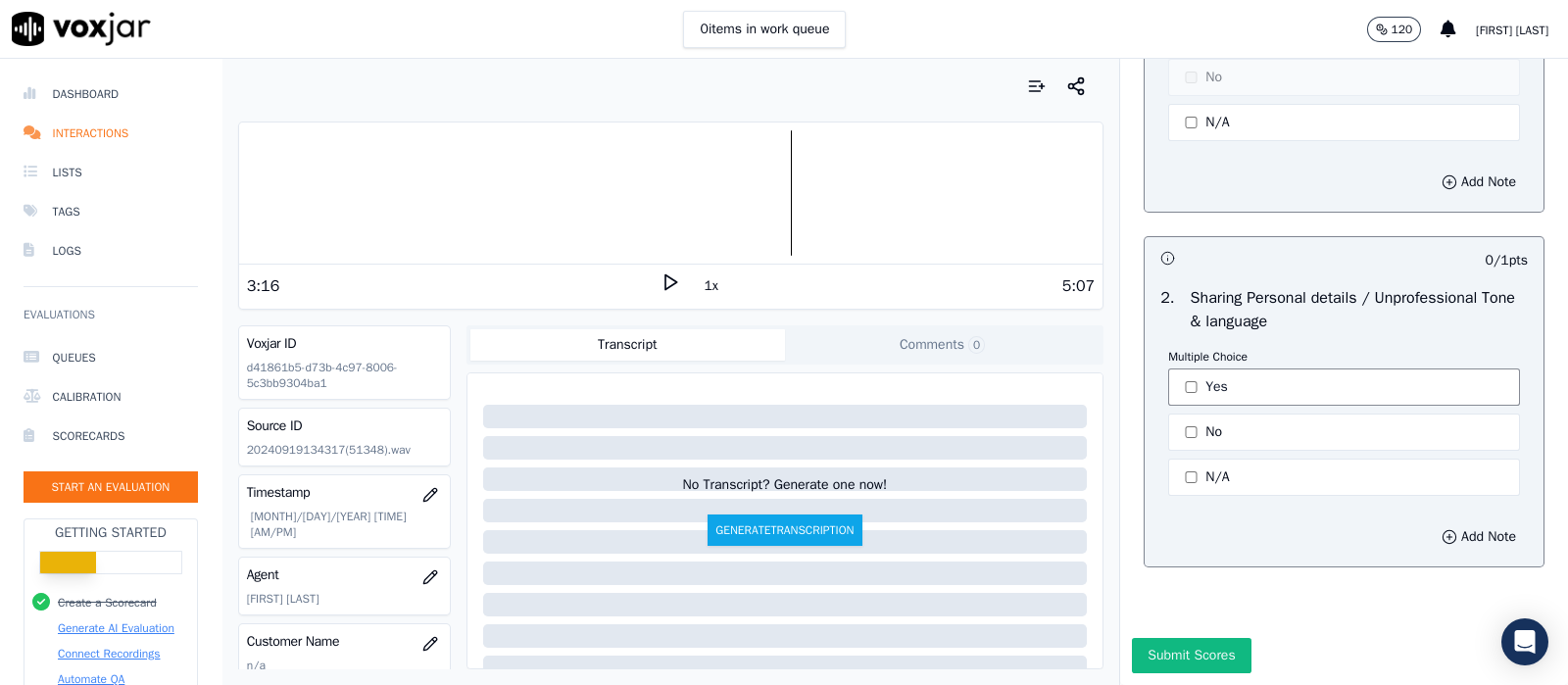 scroll, scrollTop: 6212, scrollLeft: 0, axis: vertical 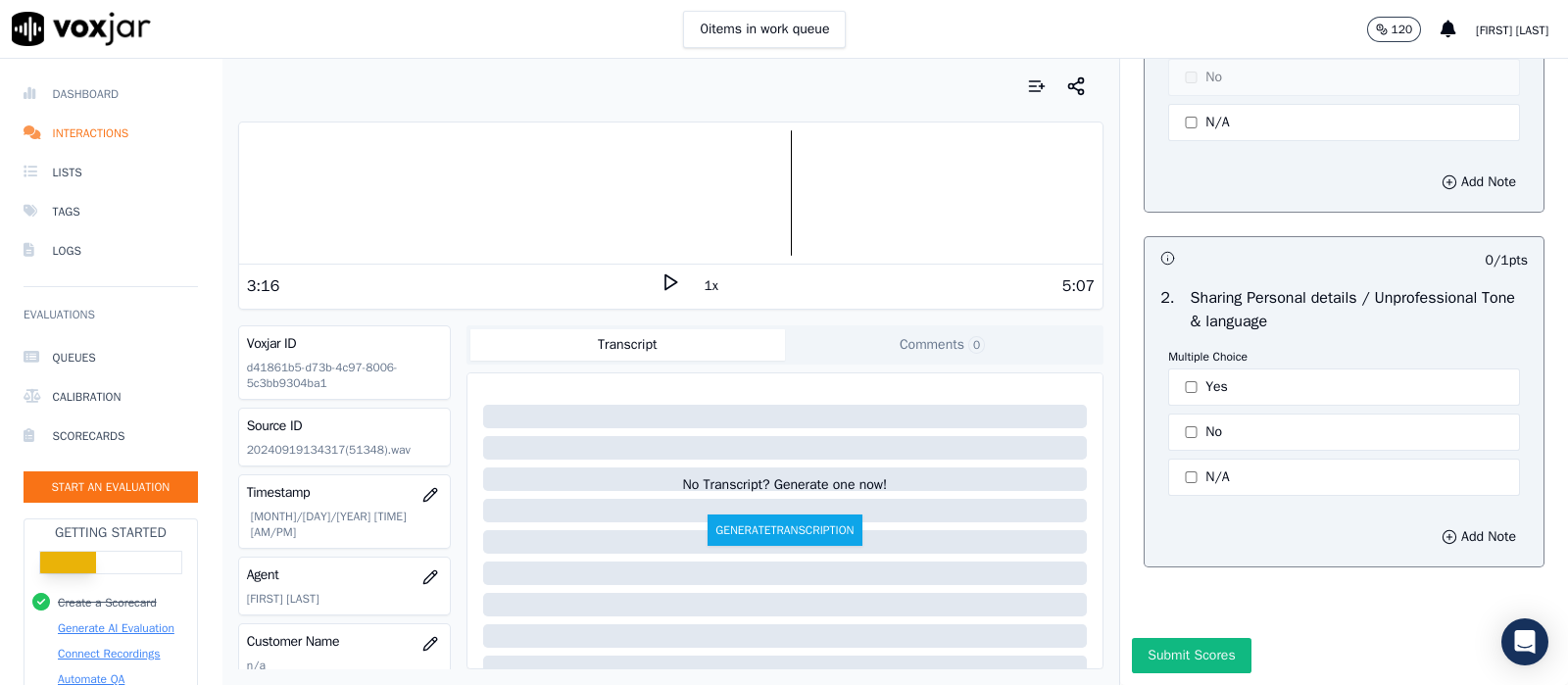 click on "Dashboard" at bounding box center (111, 94) 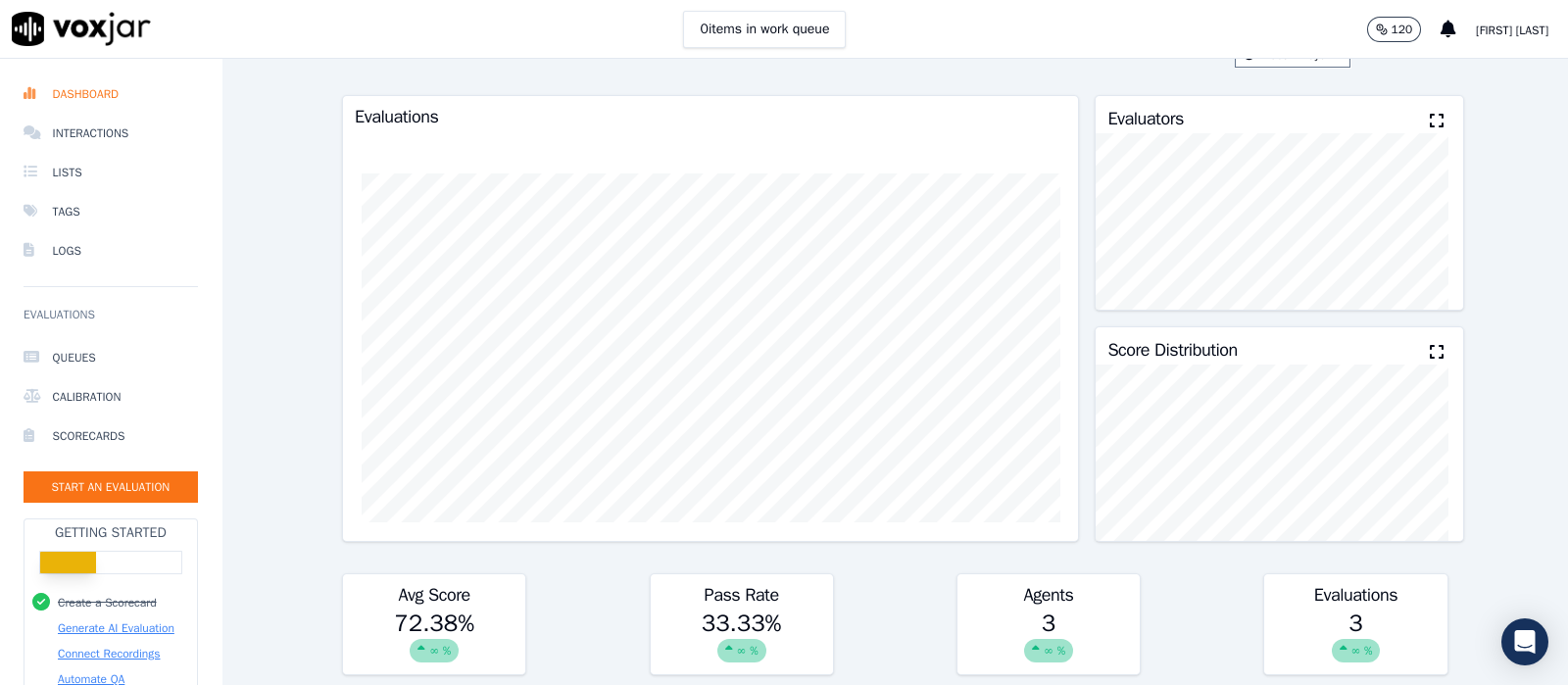 scroll, scrollTop: 0, scrollLeft: 0, axis: both 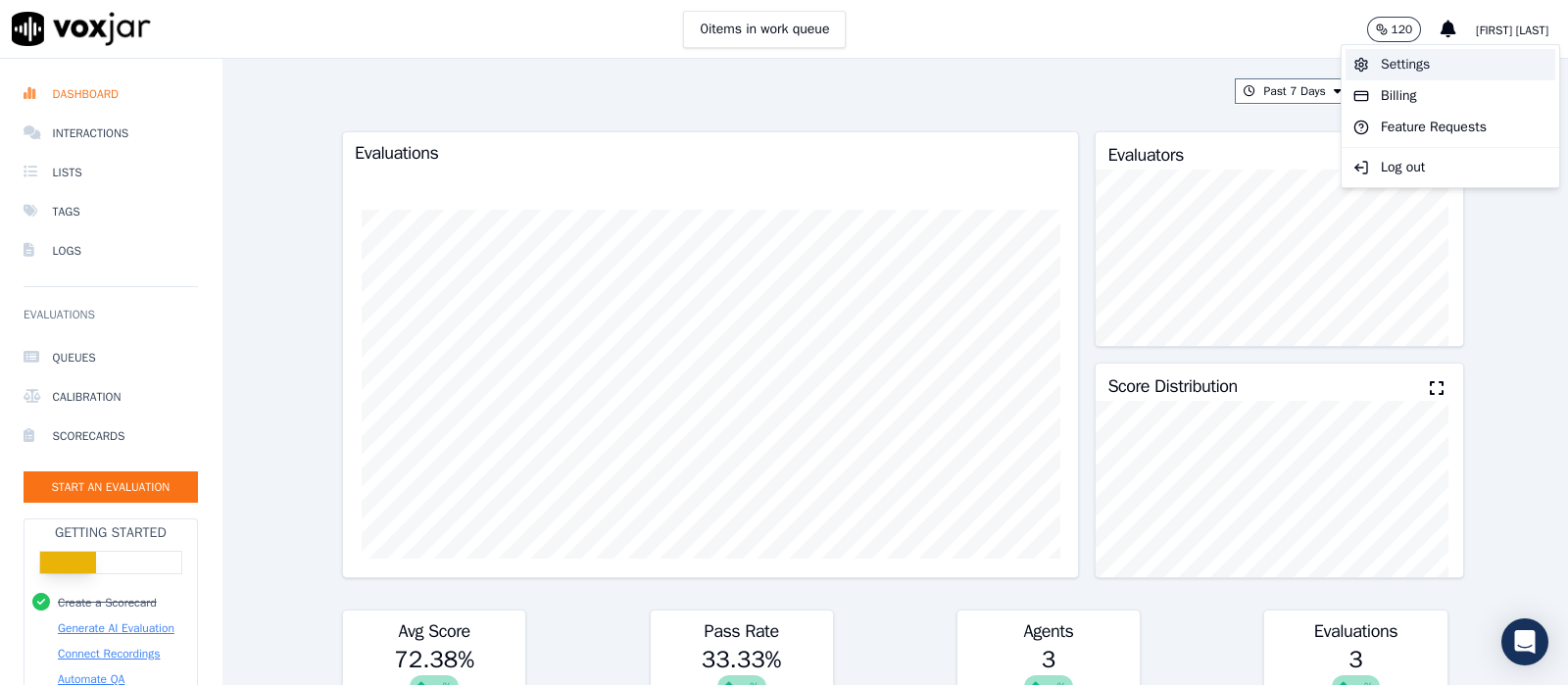click on "Settings" at bounding box center [1450, 65] 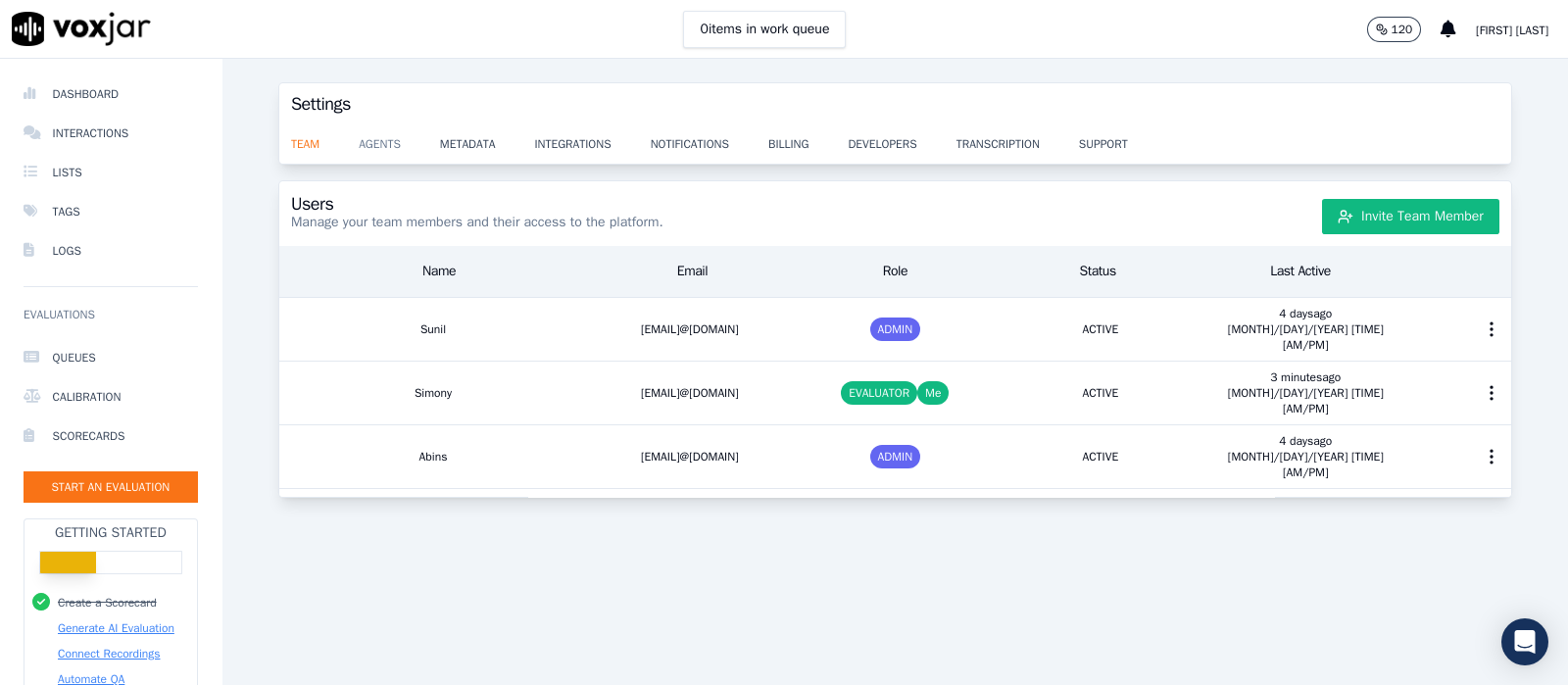 click on "agents" at bounding box center [399, 138] 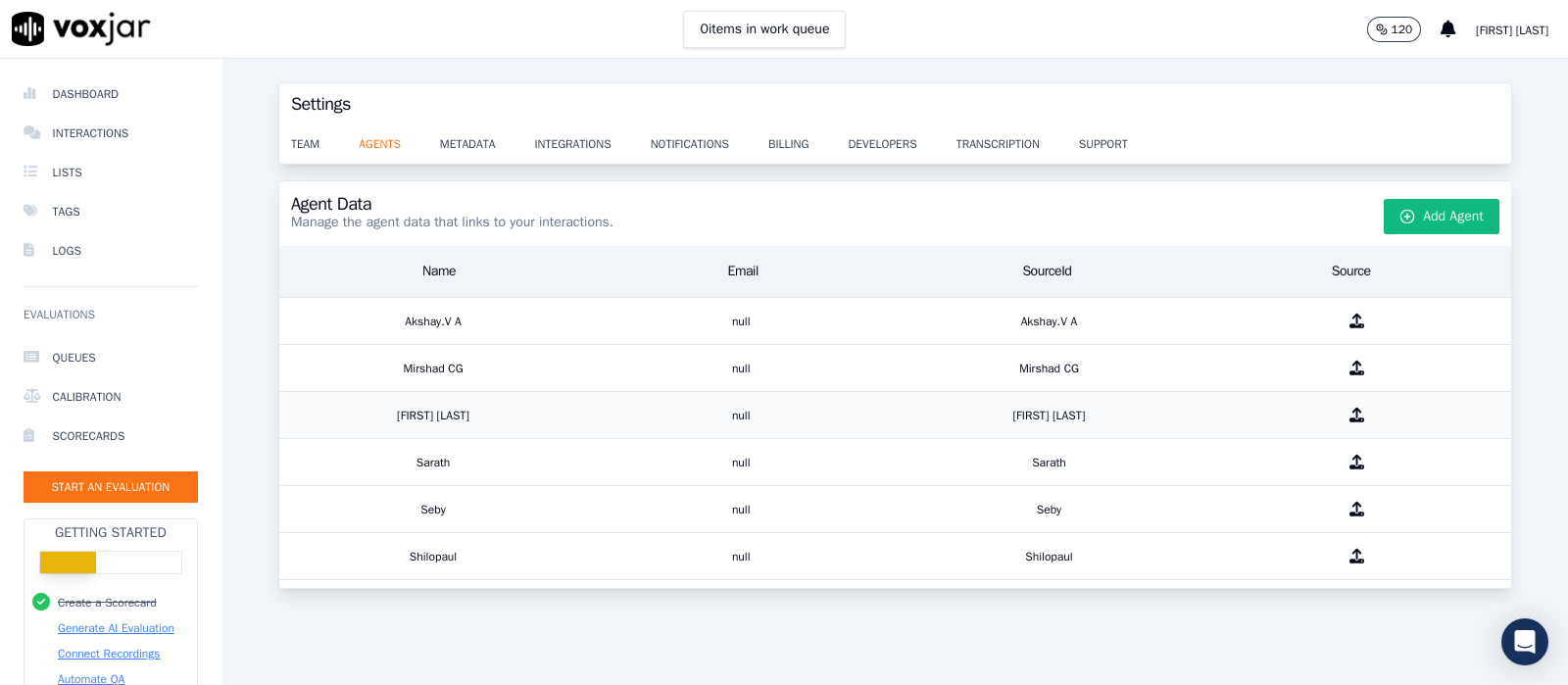 scroll, scrollTop: 5, scrollLeft: 0, axis: vertical 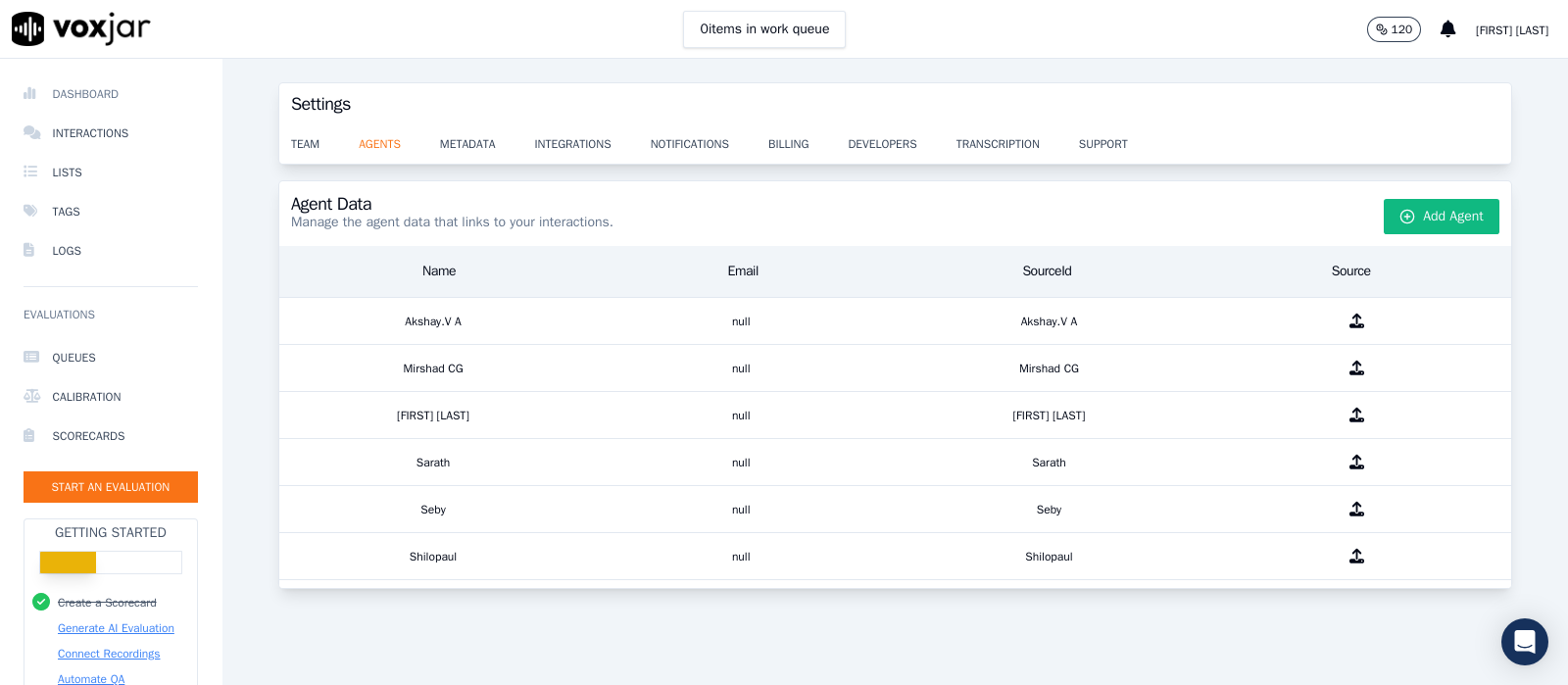 click on "Dashboard" at bounding box center [111, 94] 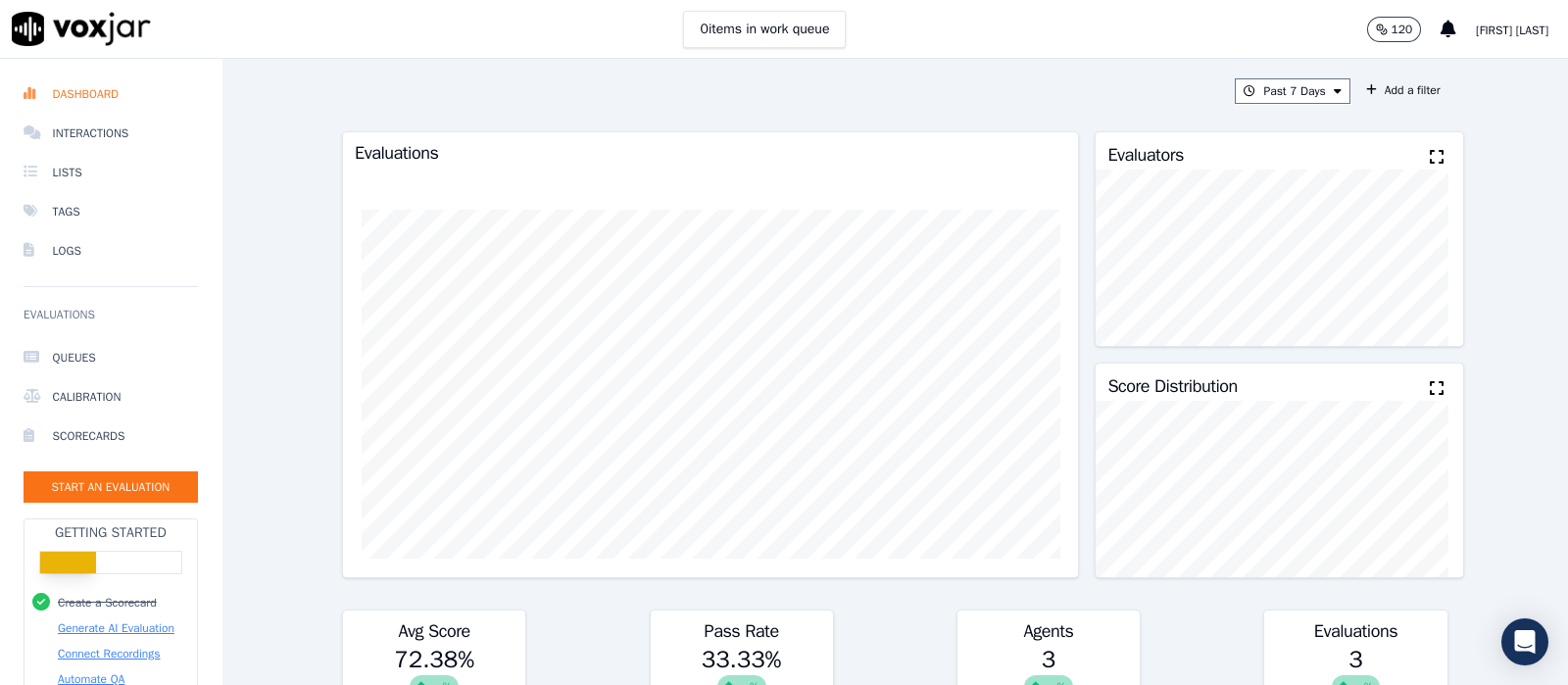 scroll, scrollTop: 603, scrollLeft: 0, axis: vertical 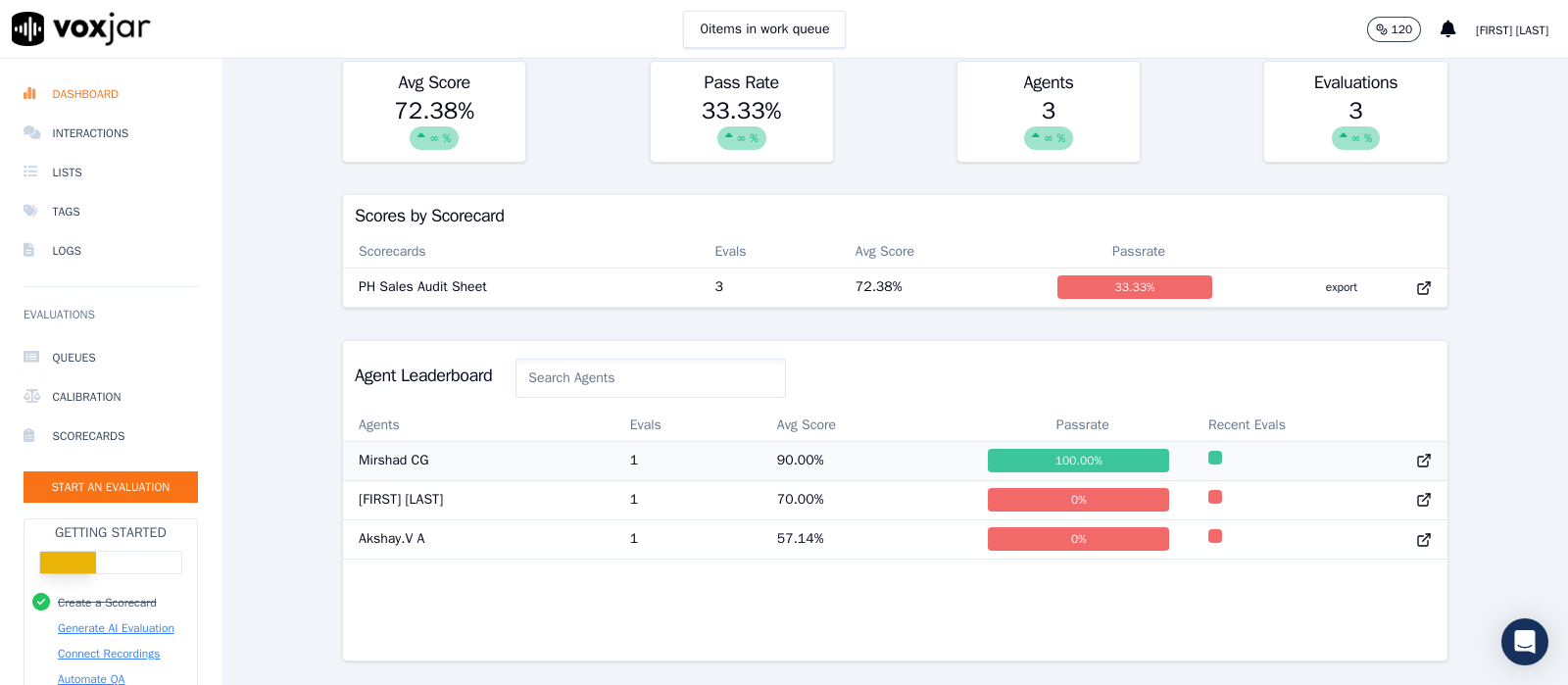 click on "Mirshad CG" at bounding box center (478, 461) 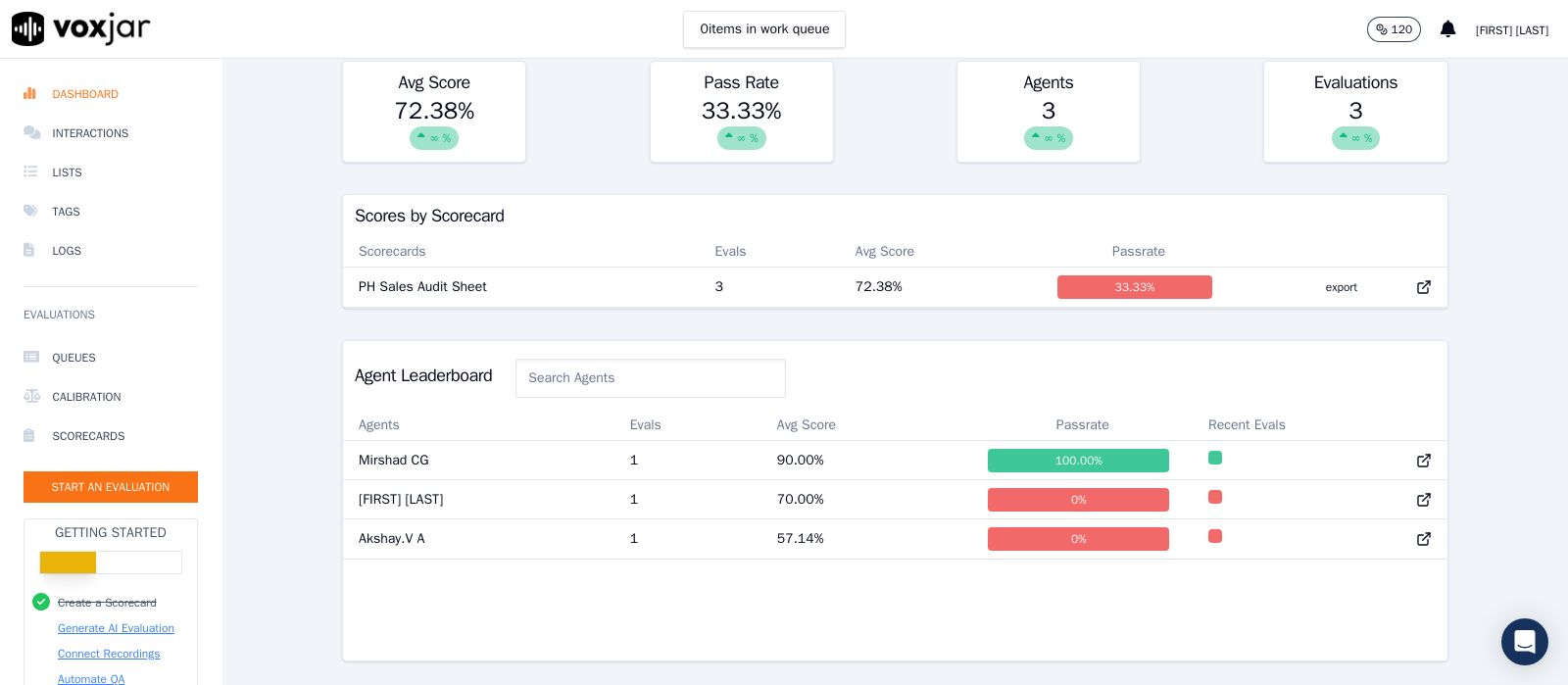 scroll, scrollTop: 603, scrollLeft: 0, axis: vertical 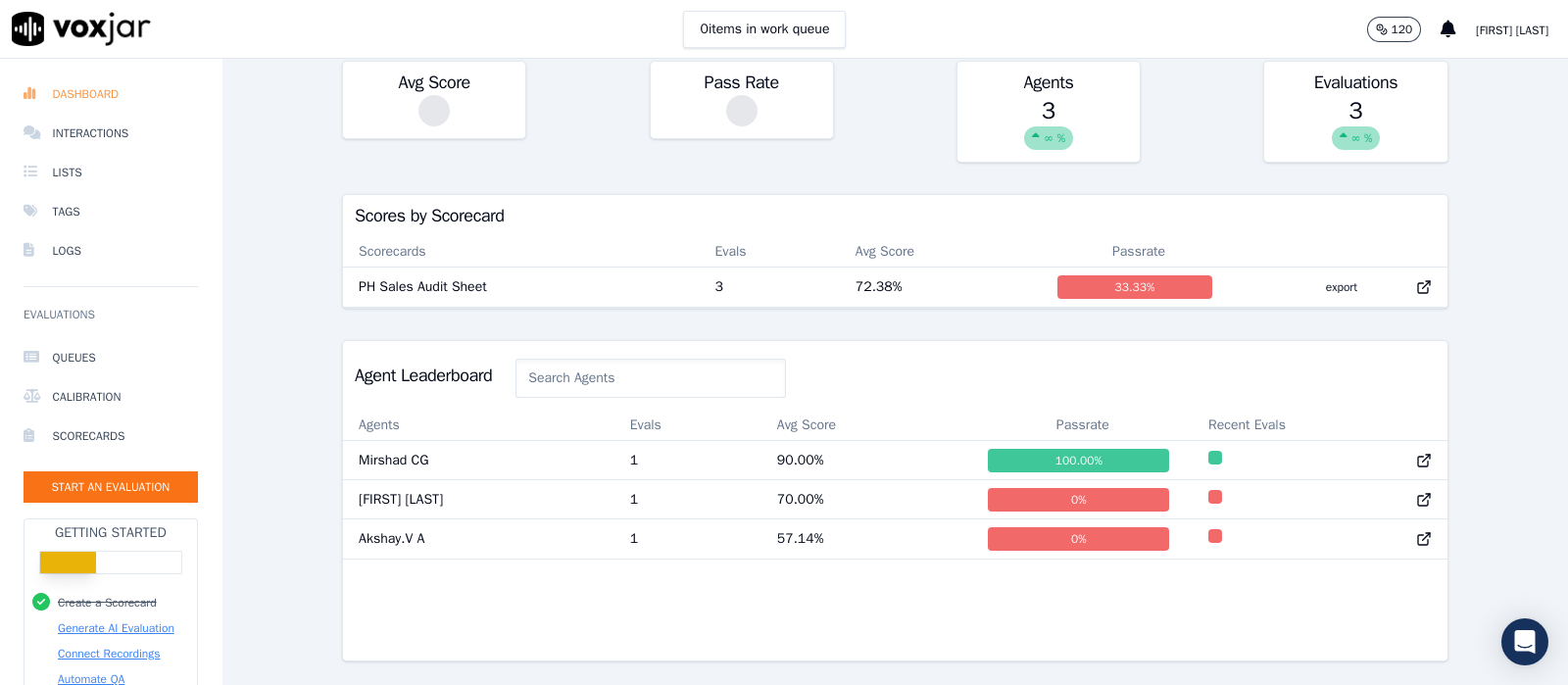 click on "Dashboard" at bounding box center [111, 94] 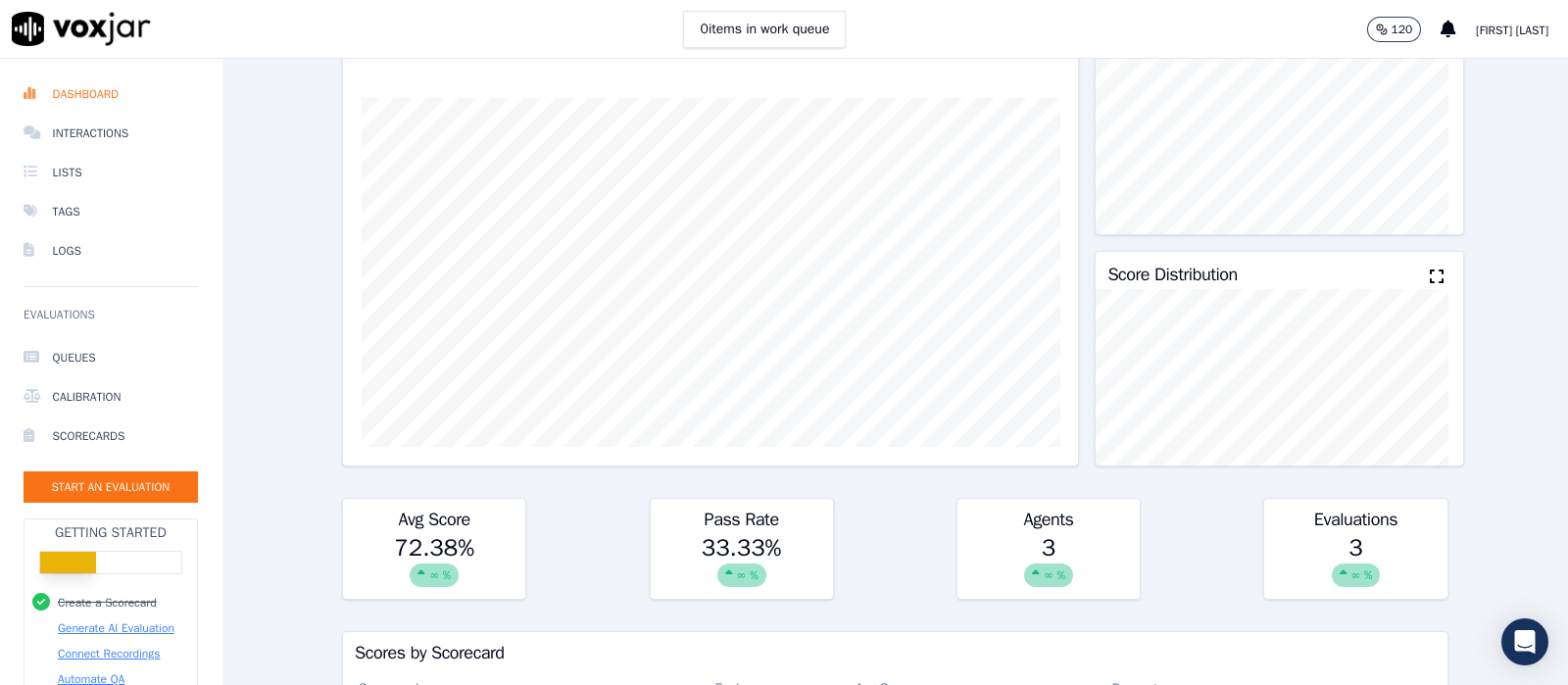 scroll, scrollTop: 0, scrollLeft: 0, axis: both 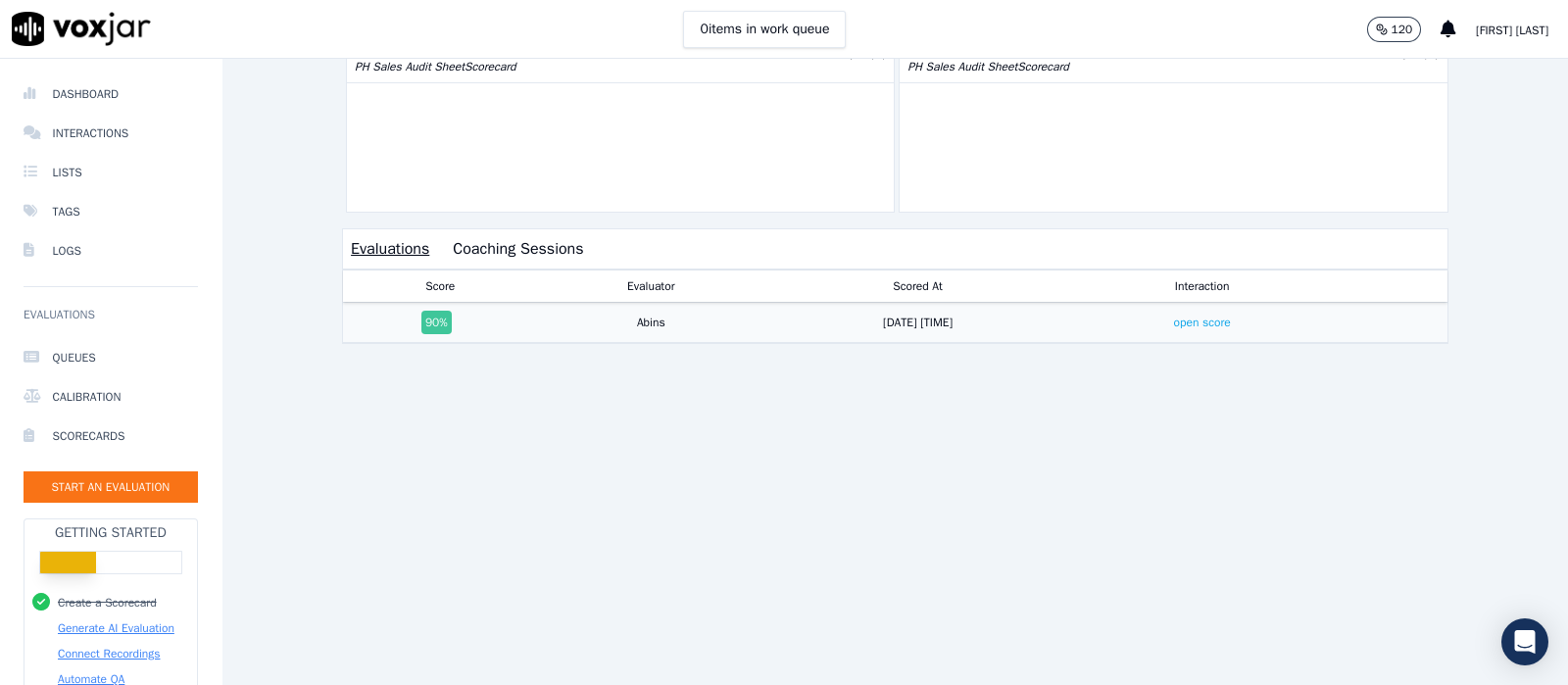 click on "90 %" at bounding box center (436, 322) 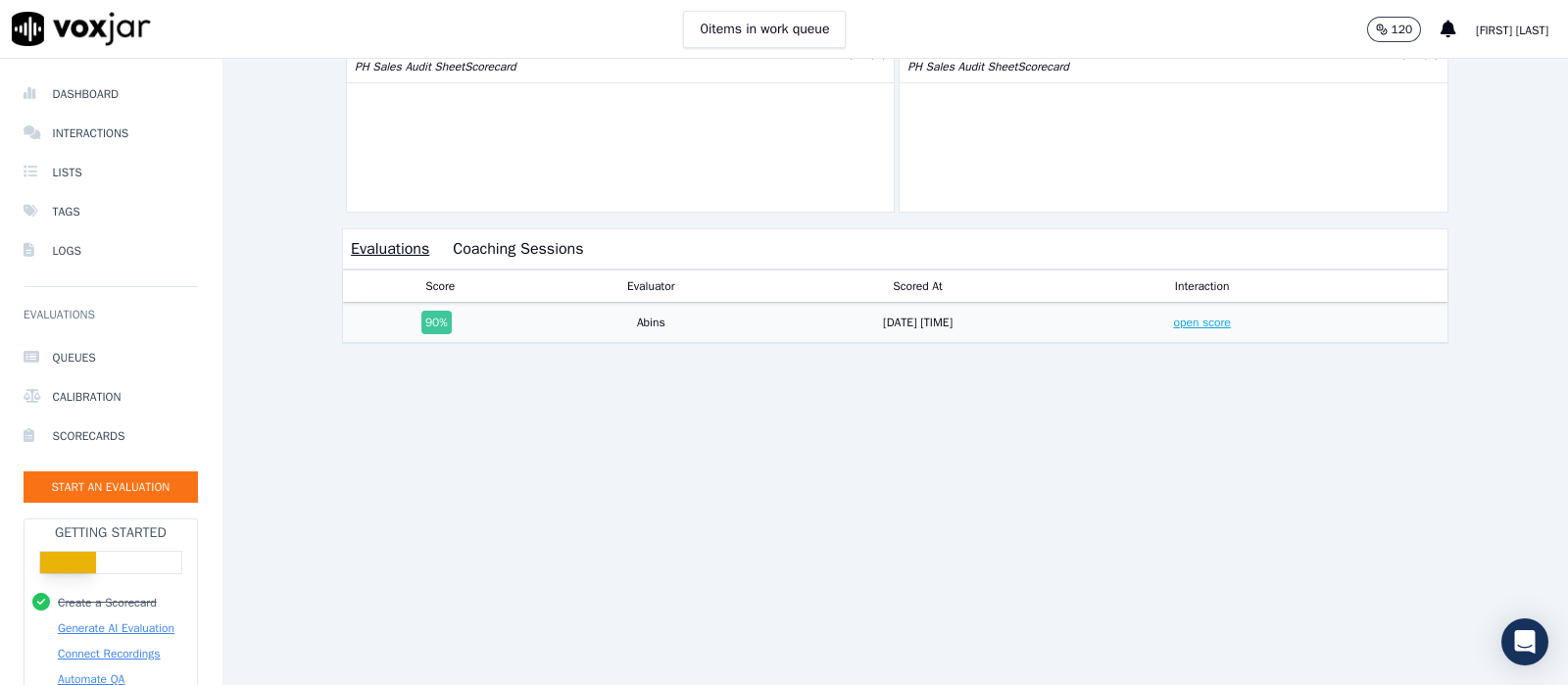 click on "open score" at bounding box center [1201, 322] 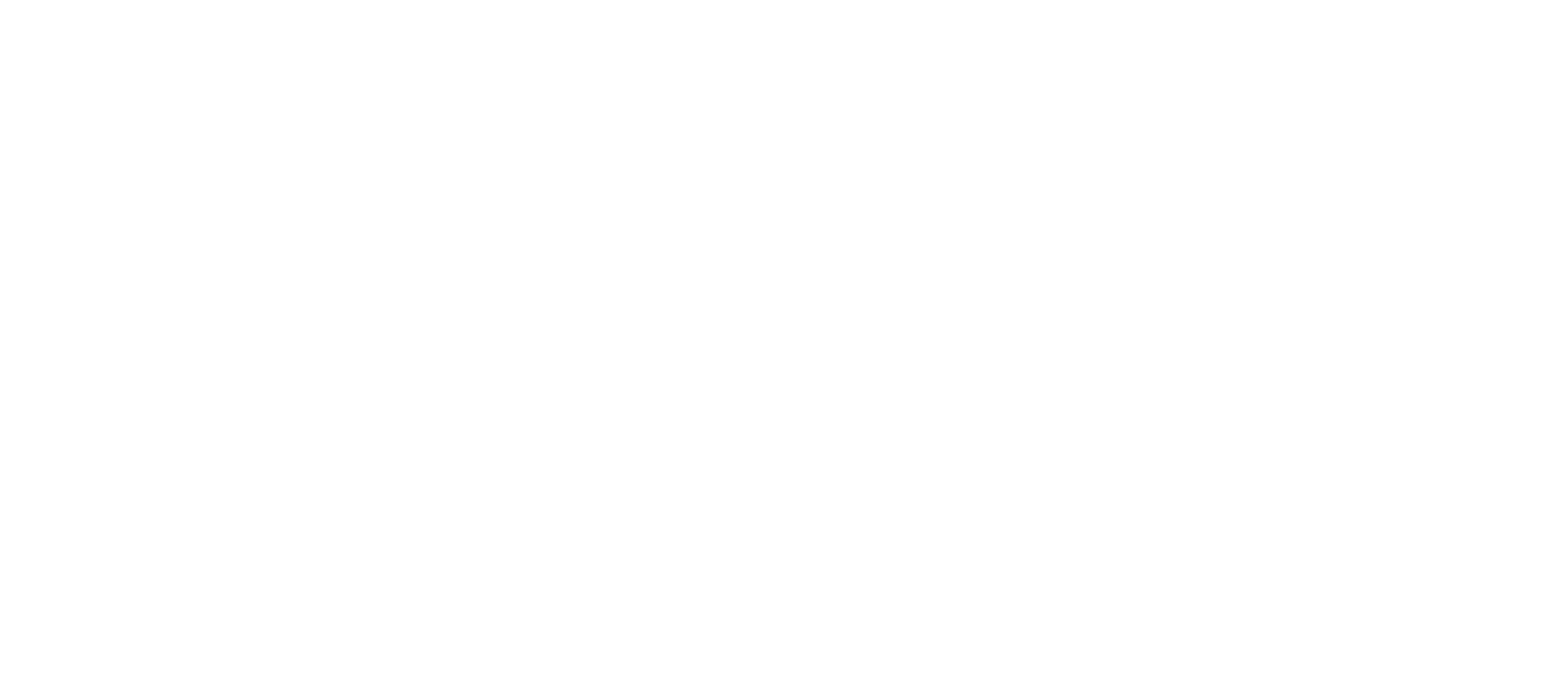 scroll, scrollTop: 0, scrollLeft: 0, axis: both 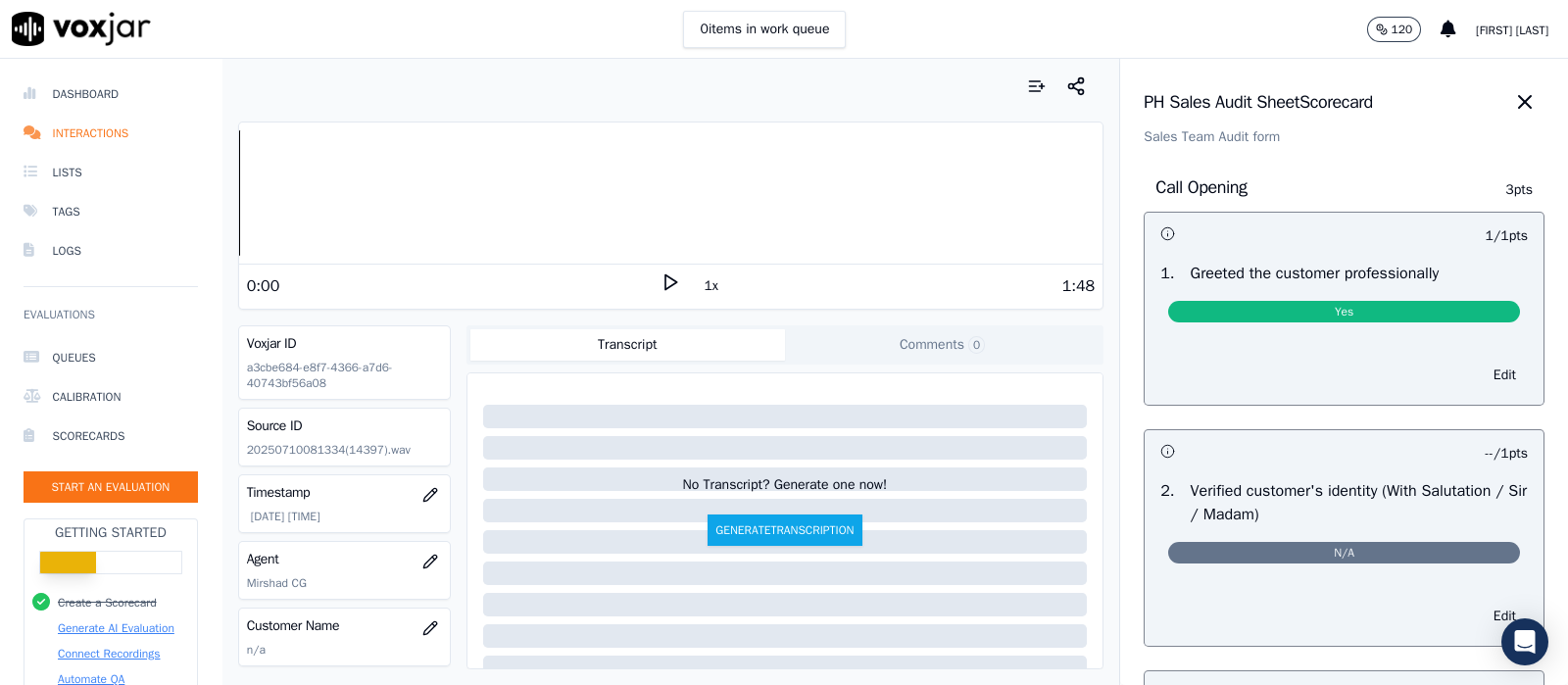 click 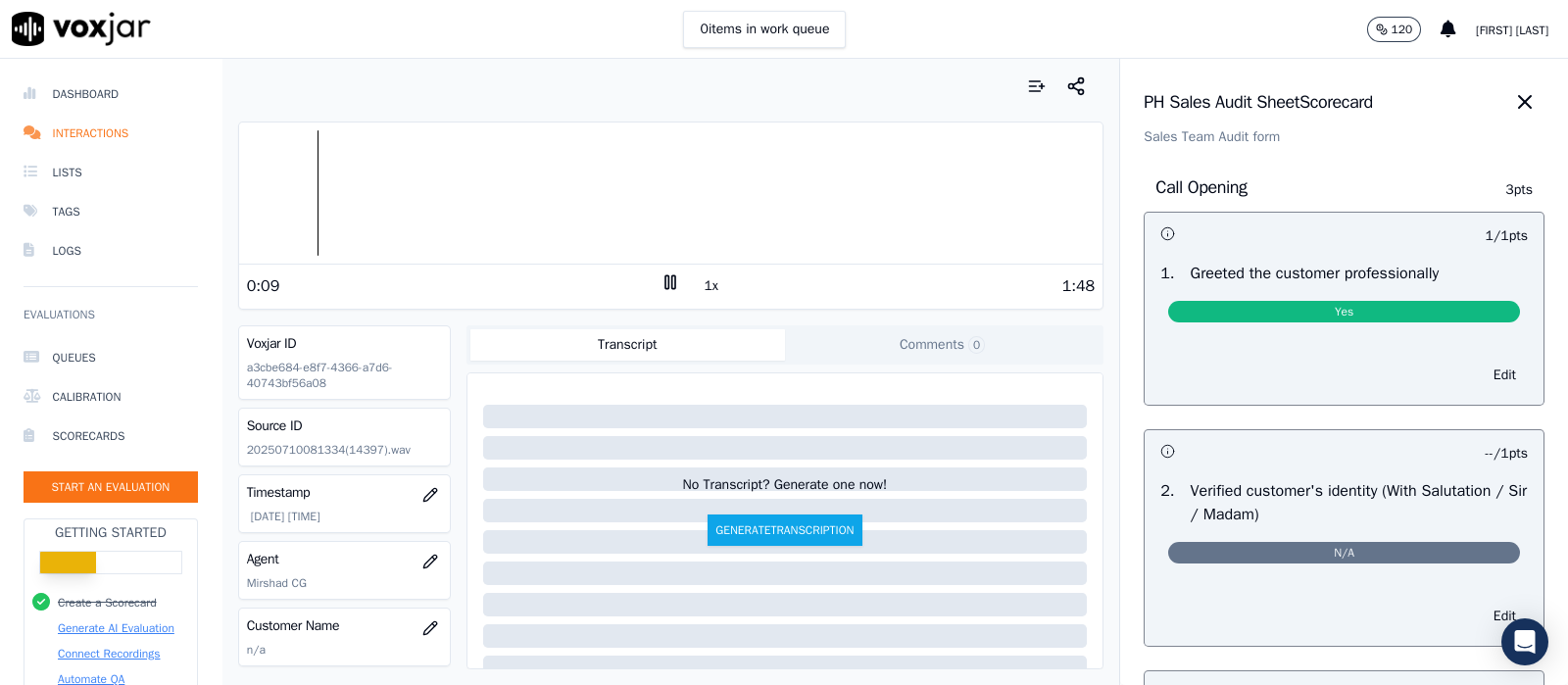 click 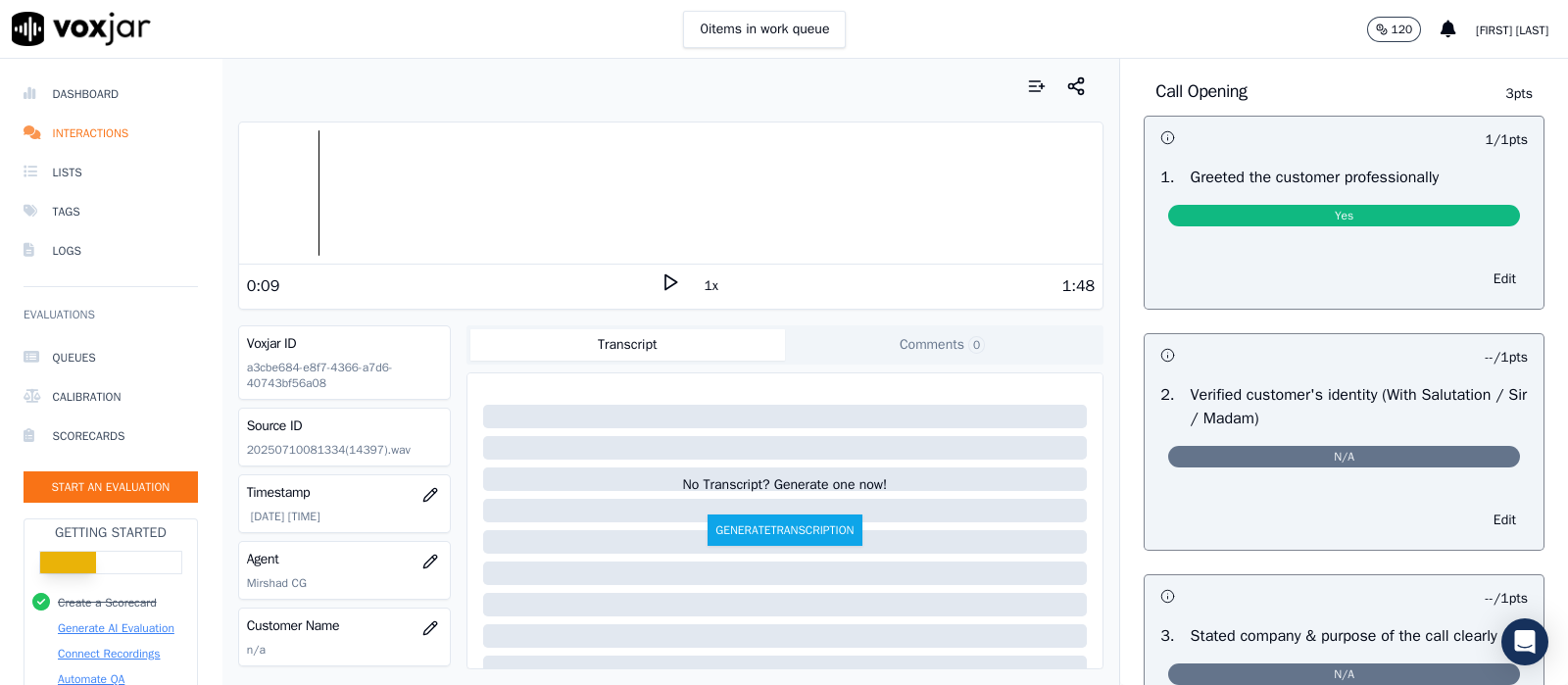 scroll, scrollTop: 0, scrollLeft: 0, axis: both 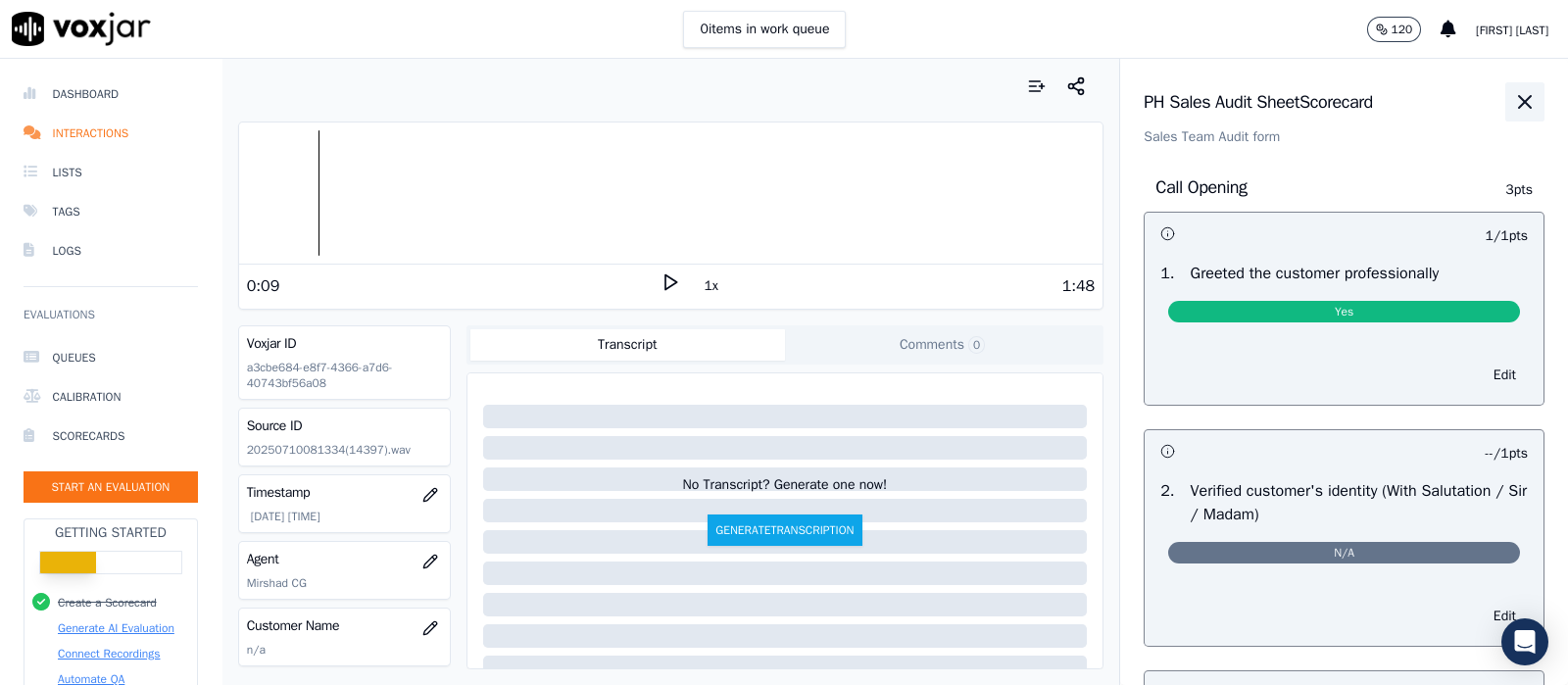 click 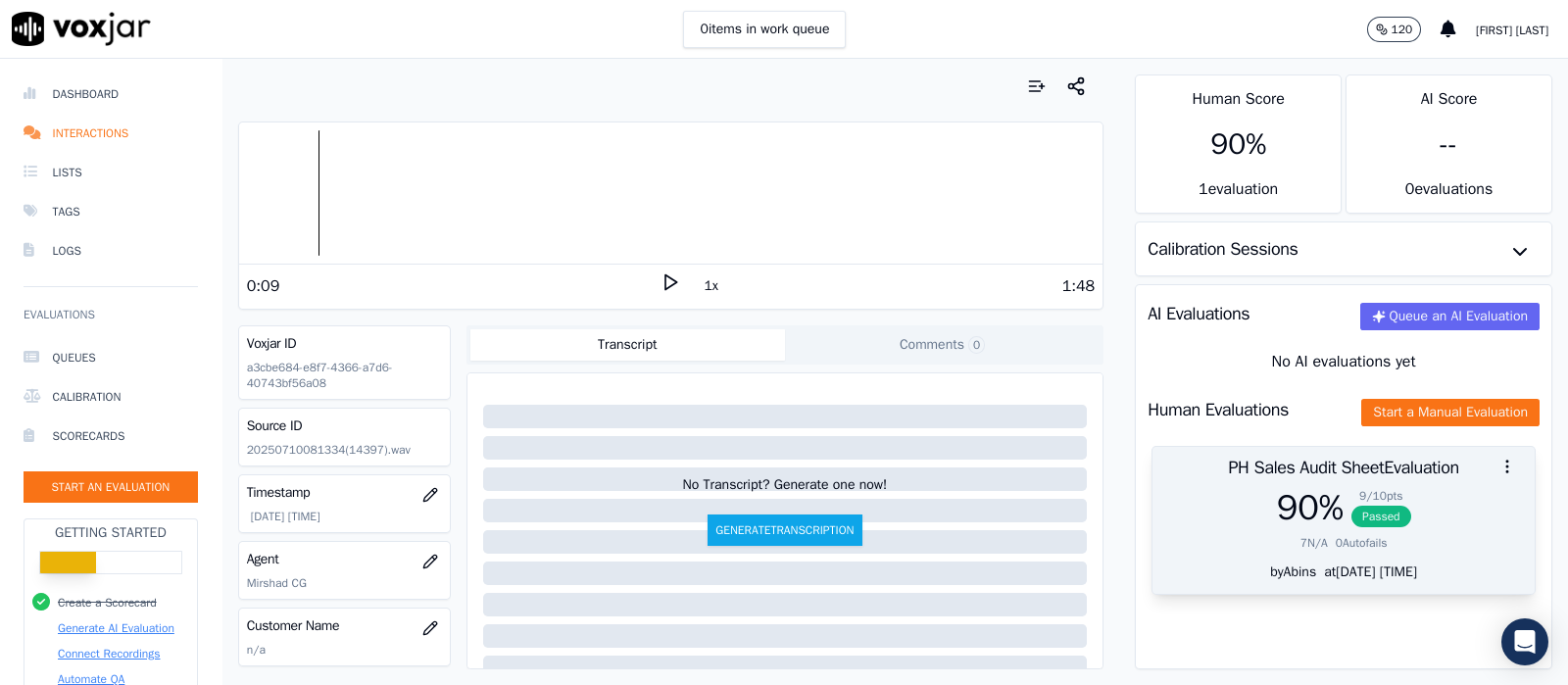scroll, scrollTop: 5, scrollLeft: 0, axis: vertical 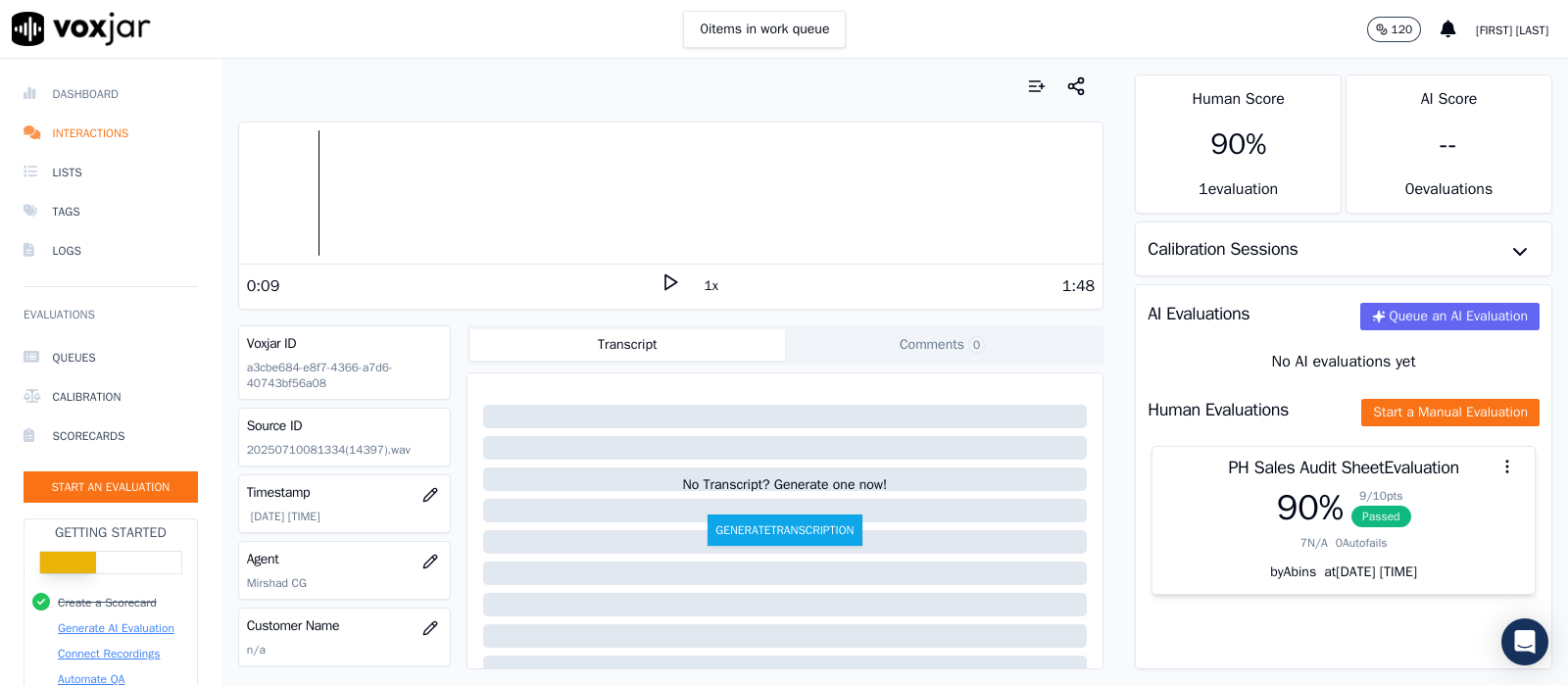 click on "Dashboard" at bounding box center [111, 94] 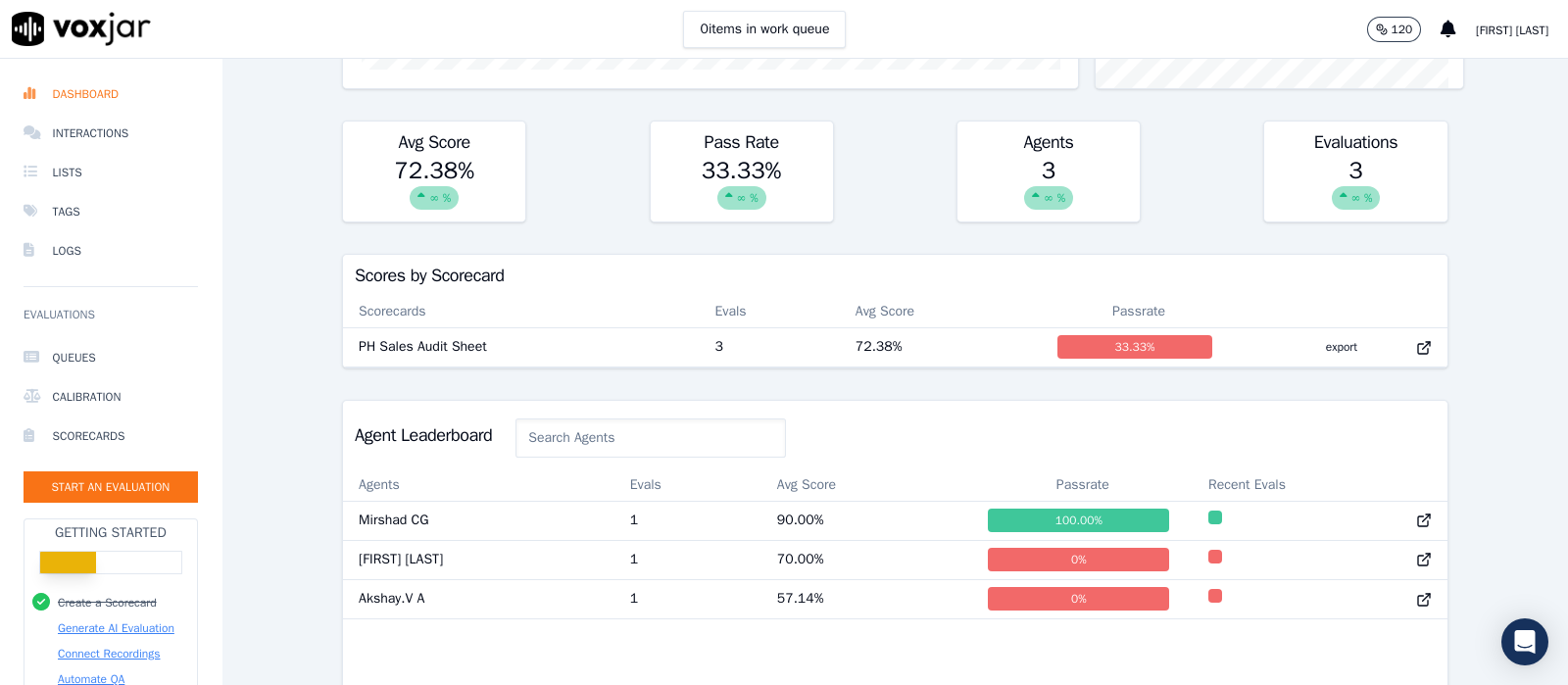 scroll, scrollTop: 603, scrollLeft: 0, axis: vertical 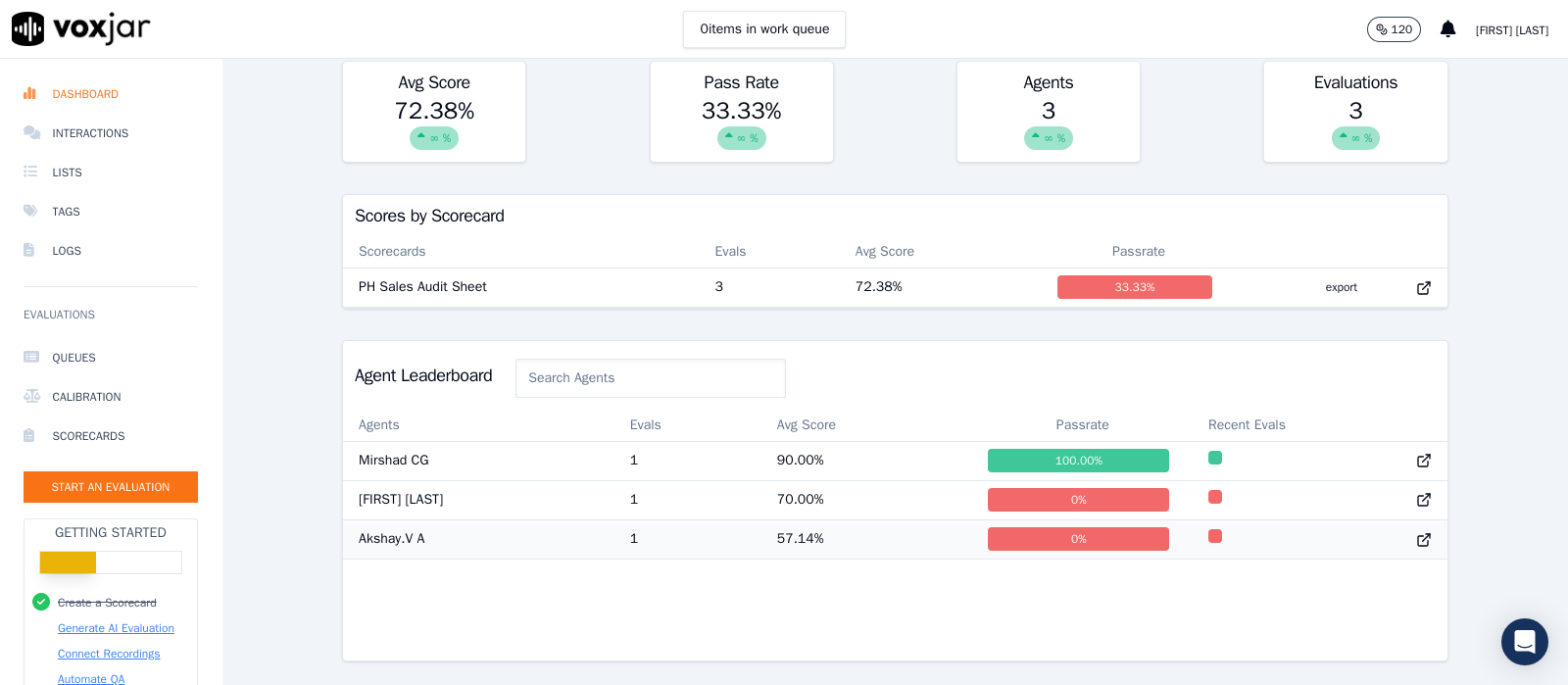 click on "Akshay.V A" at bounding box center (478, 539) 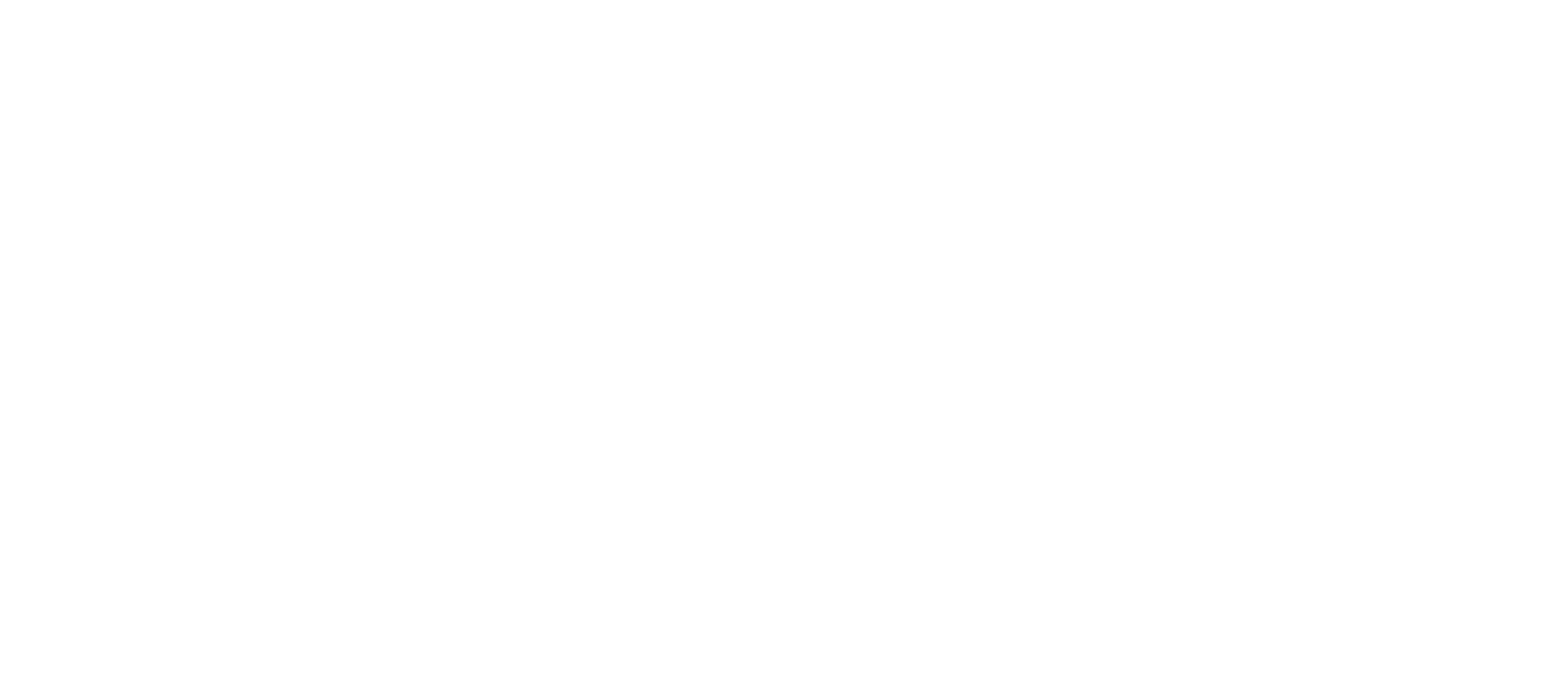 scroll, scrollTop: 0, scrollLeft: 0, axis: both 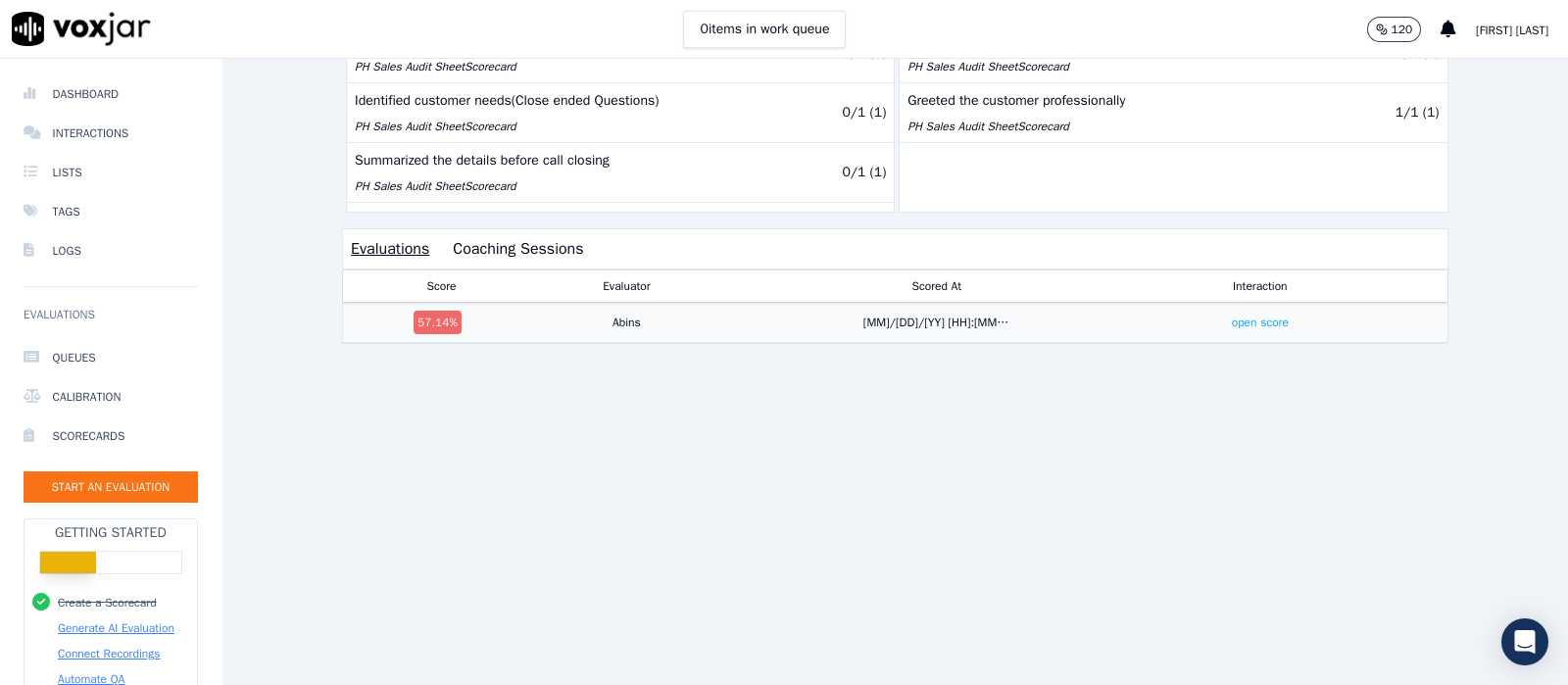 click on "open score" at bounding box center (1260, 322) 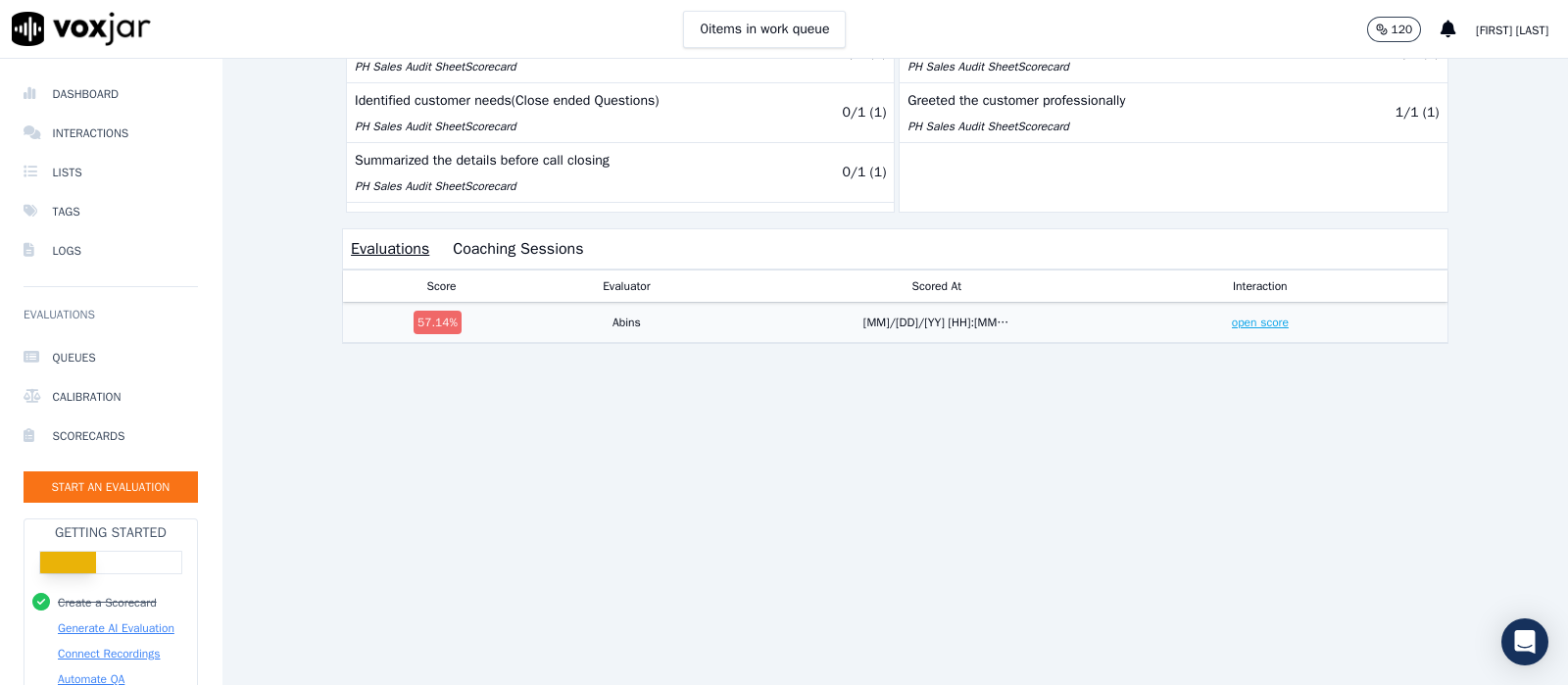 click on "open score" at bounding box center [1260, 322] 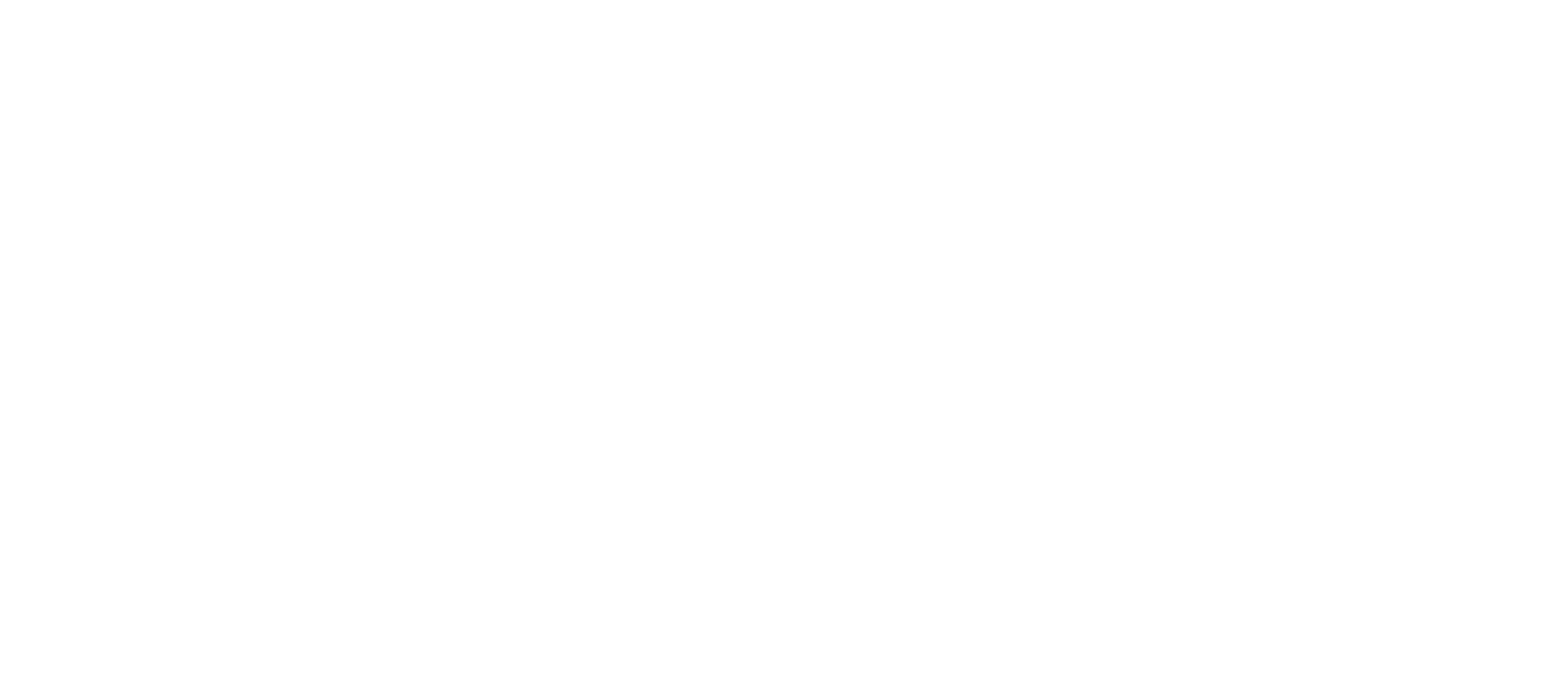 scroll, scrollTop: 0, scrollLeft: 0, axis: both 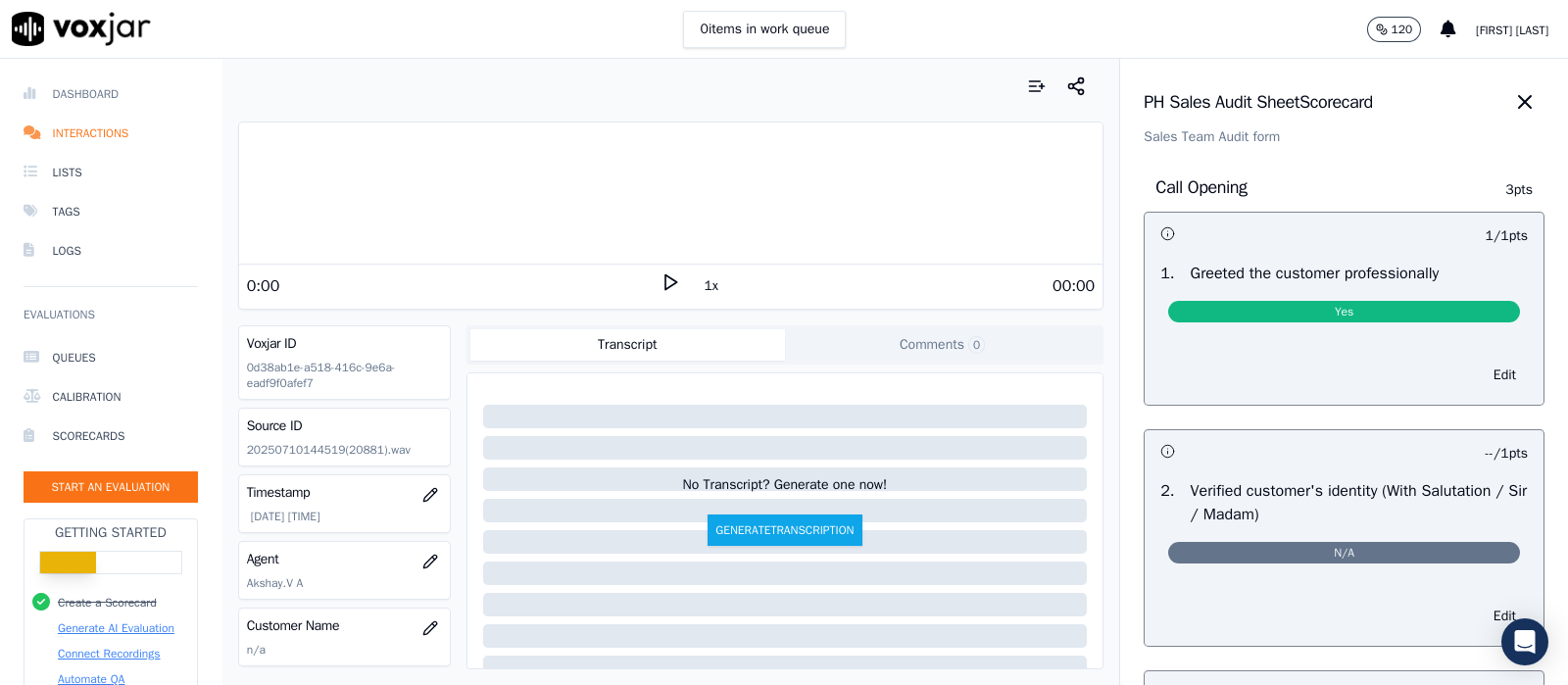 click on "Dashboard" at bounding box center (111, 94) 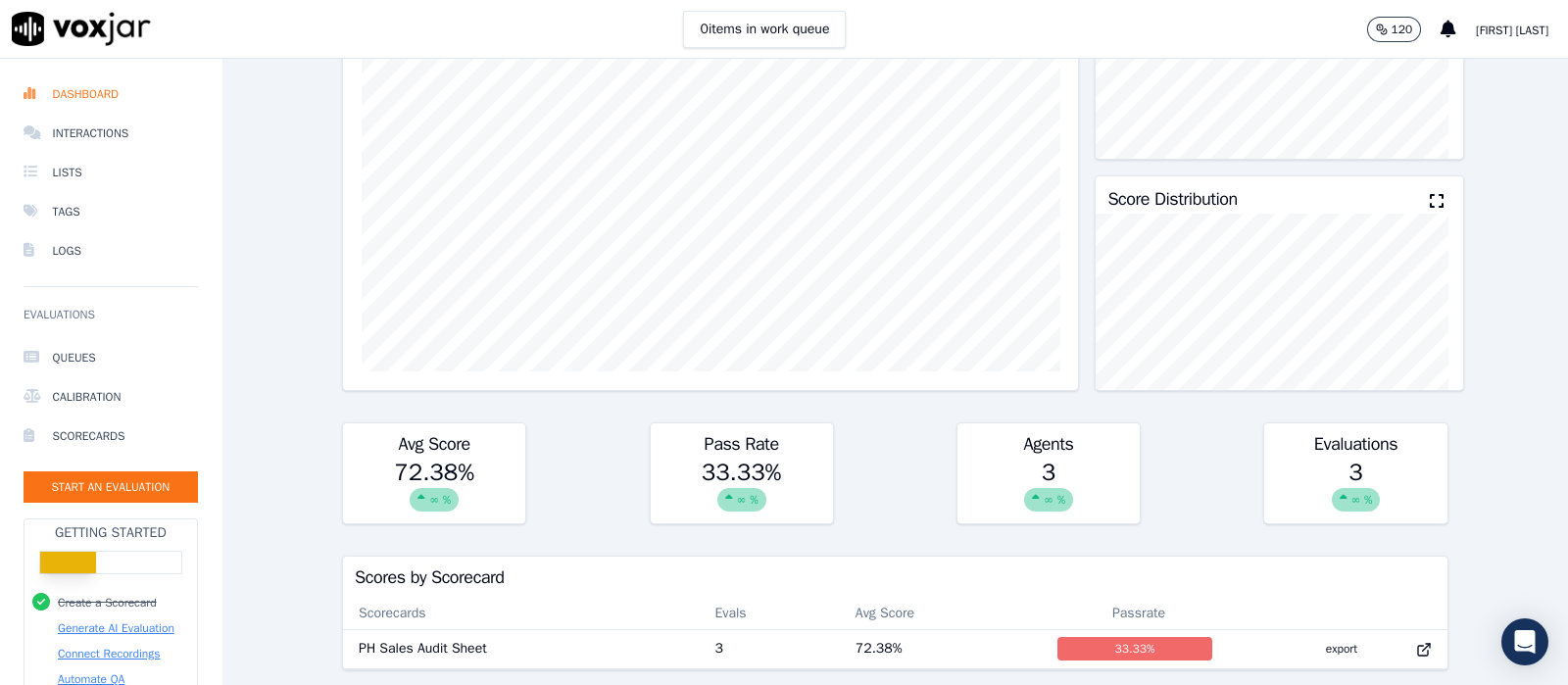 scroll, scrollTop: 489, scrollLeft: 0, axis: vertical 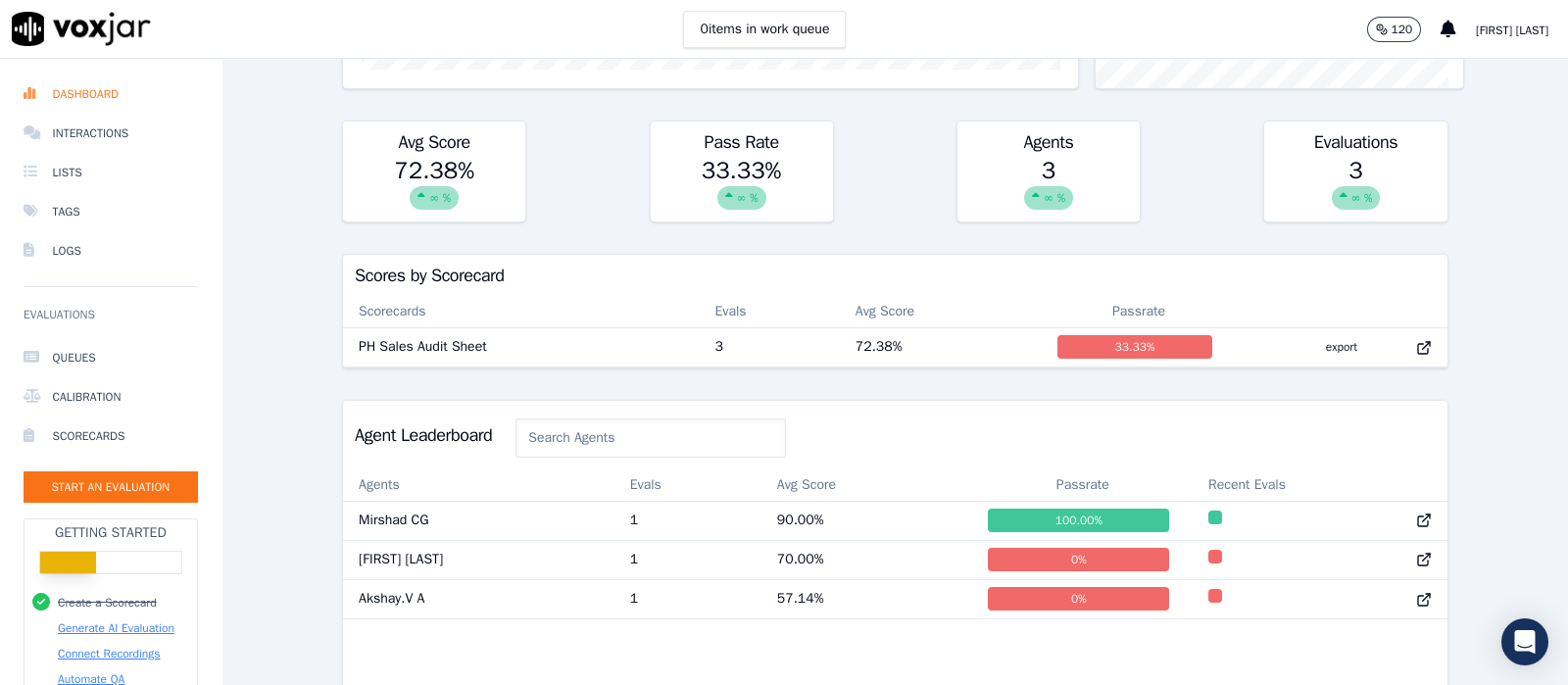 click on "[FIRST] [LAST]" at bounding box center (1512, 30) 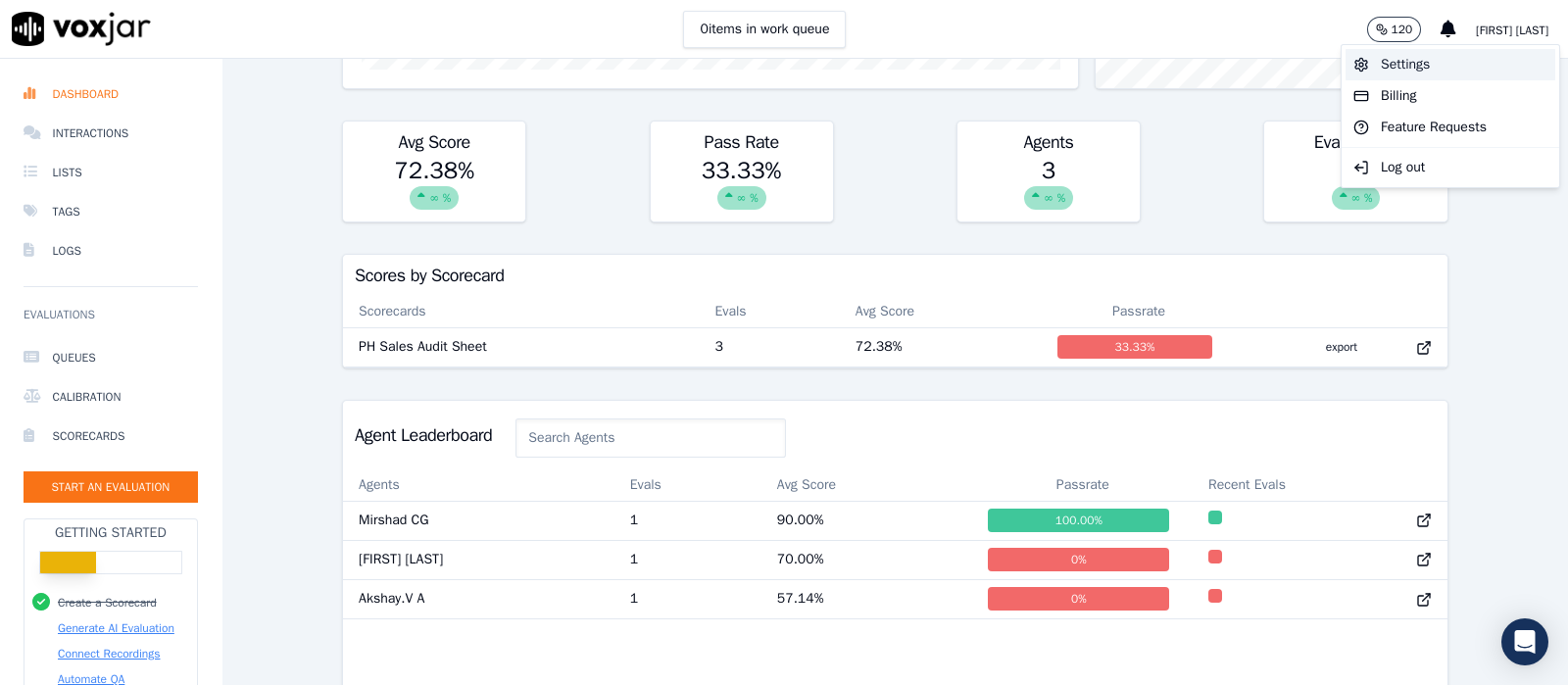 click on "Settings" at bounding box center [1450, 65] 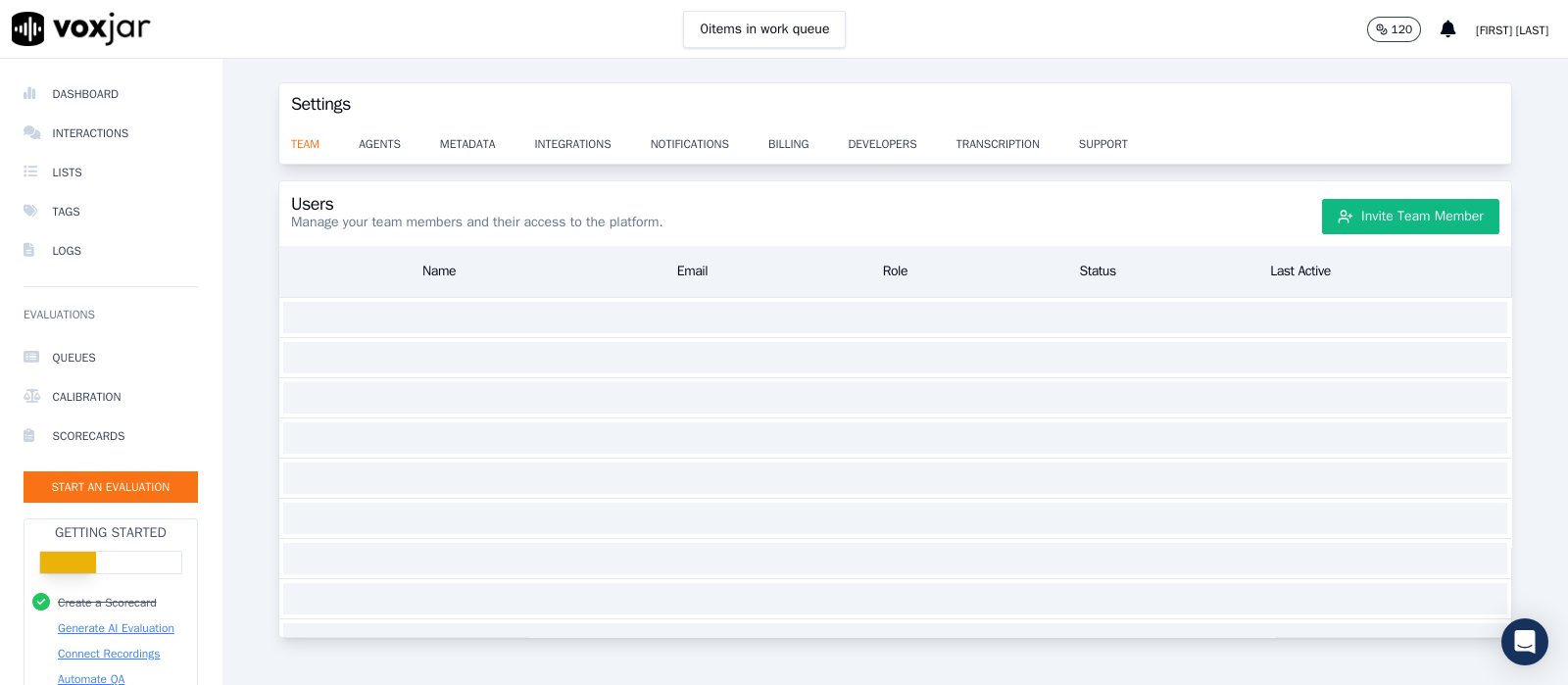 scroll, scrollTop: 0, scrollLeft: 0, axis: both 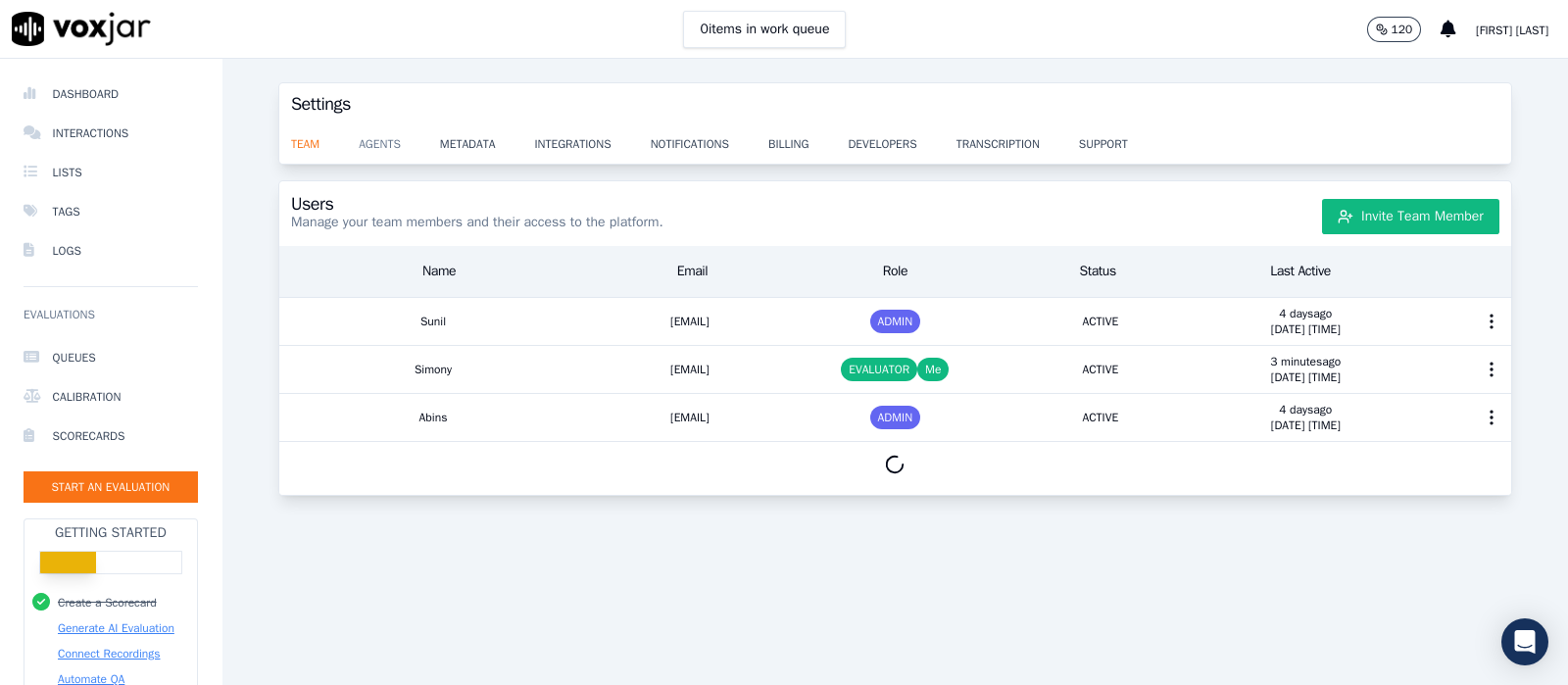 click on "agents" at bounding box center (399, 138) 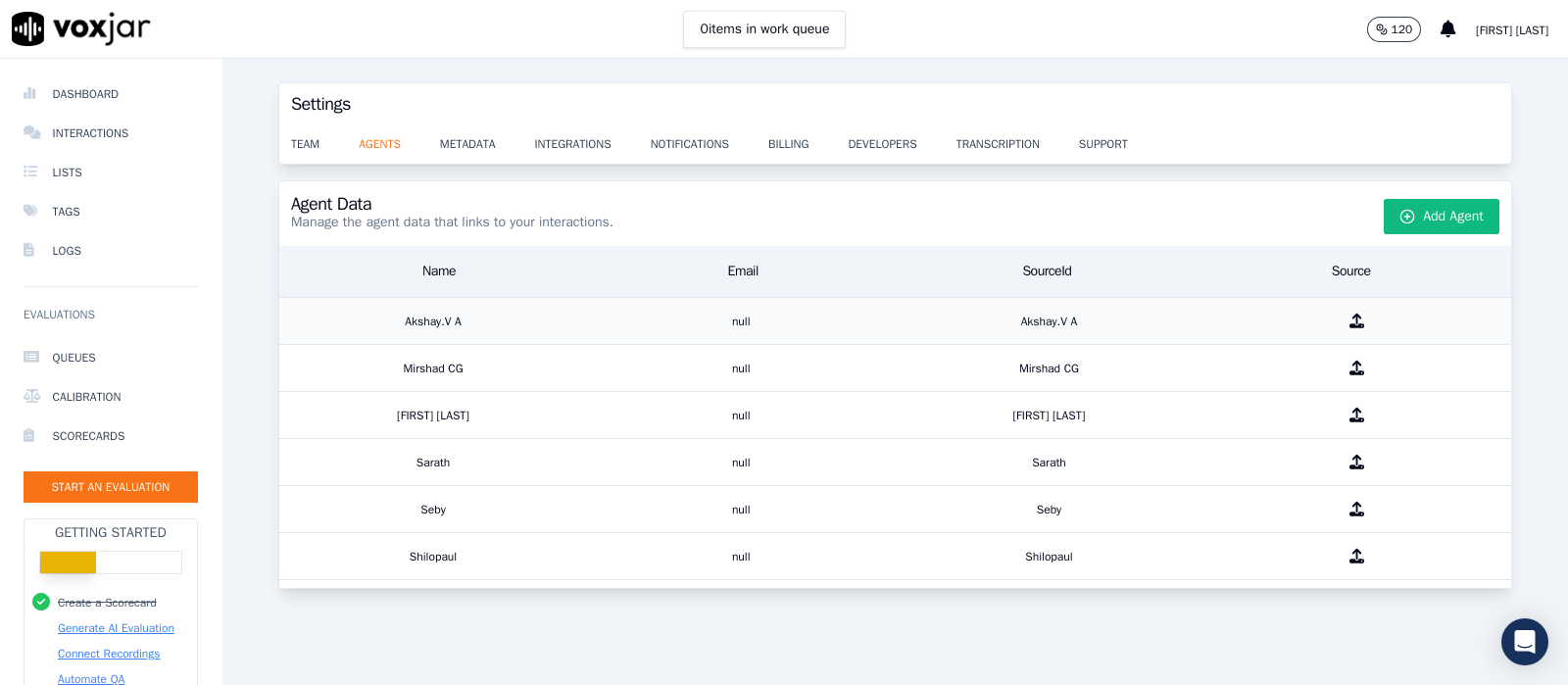 click on "null" at bounding box center (741, 320) 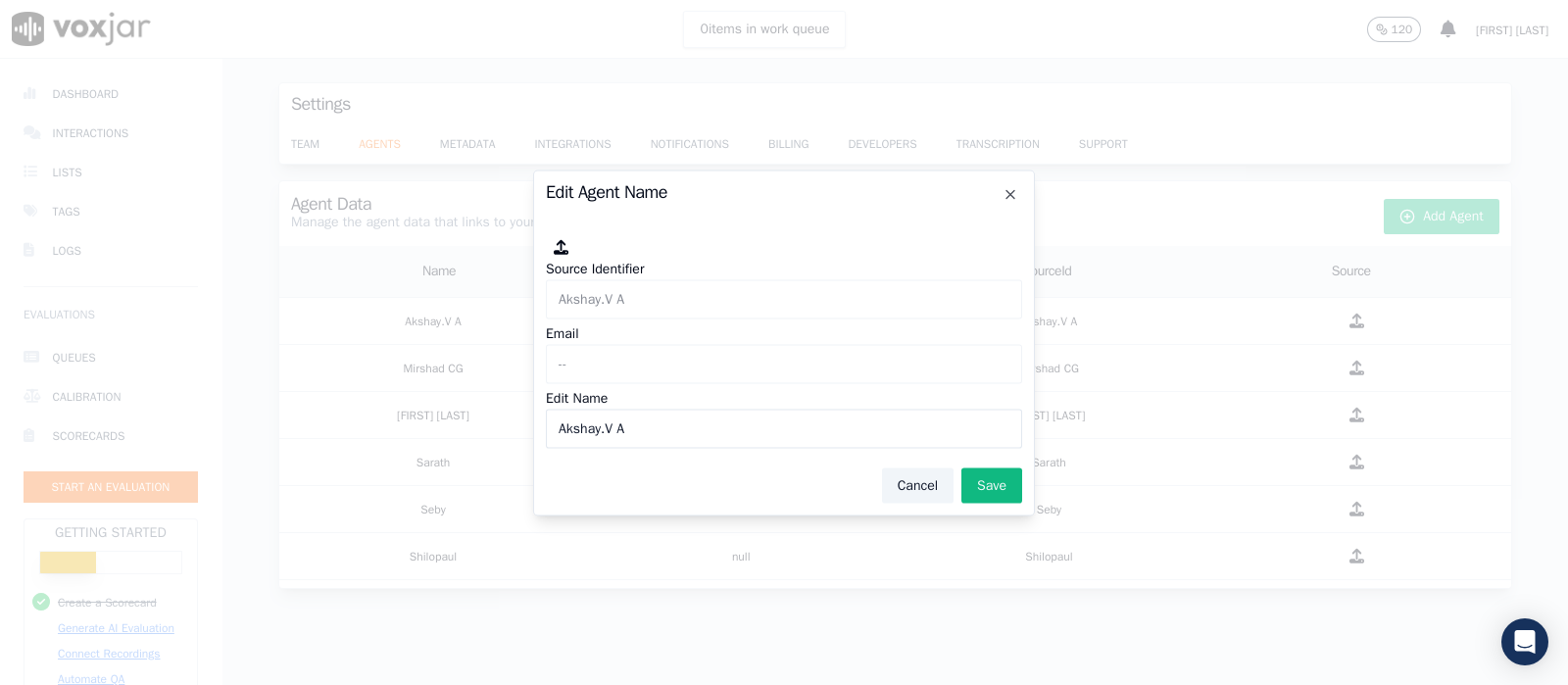 click on "Cancel" at bounding box center [917, 485] 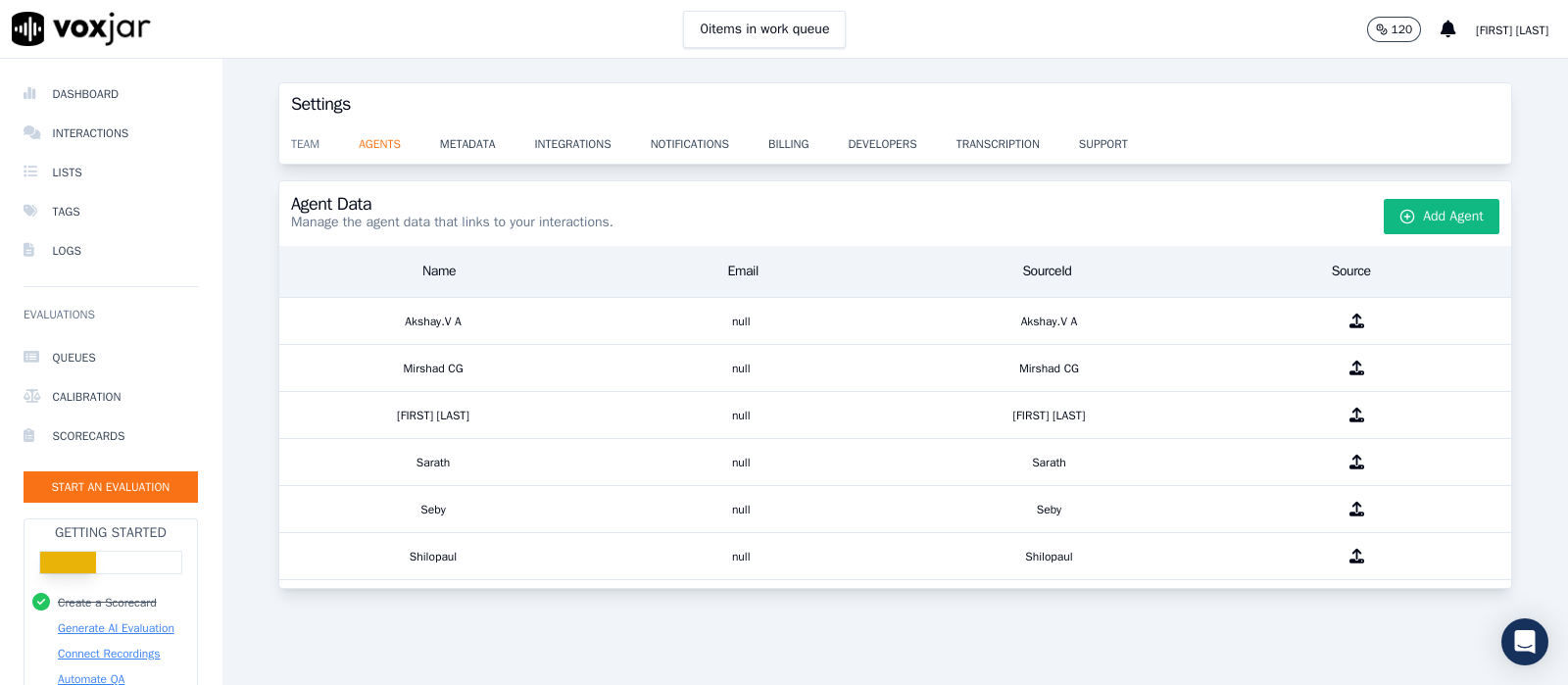click on "team" at bounding box center (324, 138) 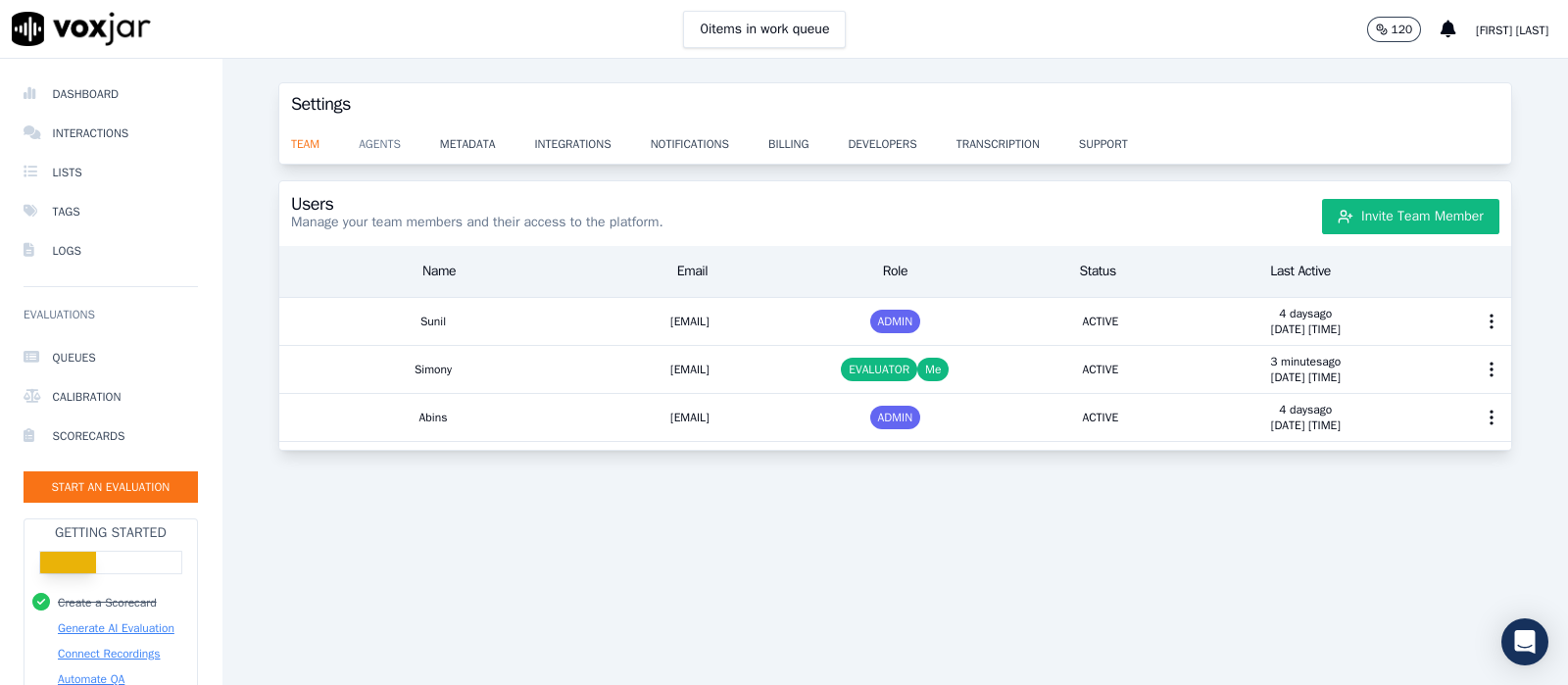 click on "agents" at bounding box center [399, 138] 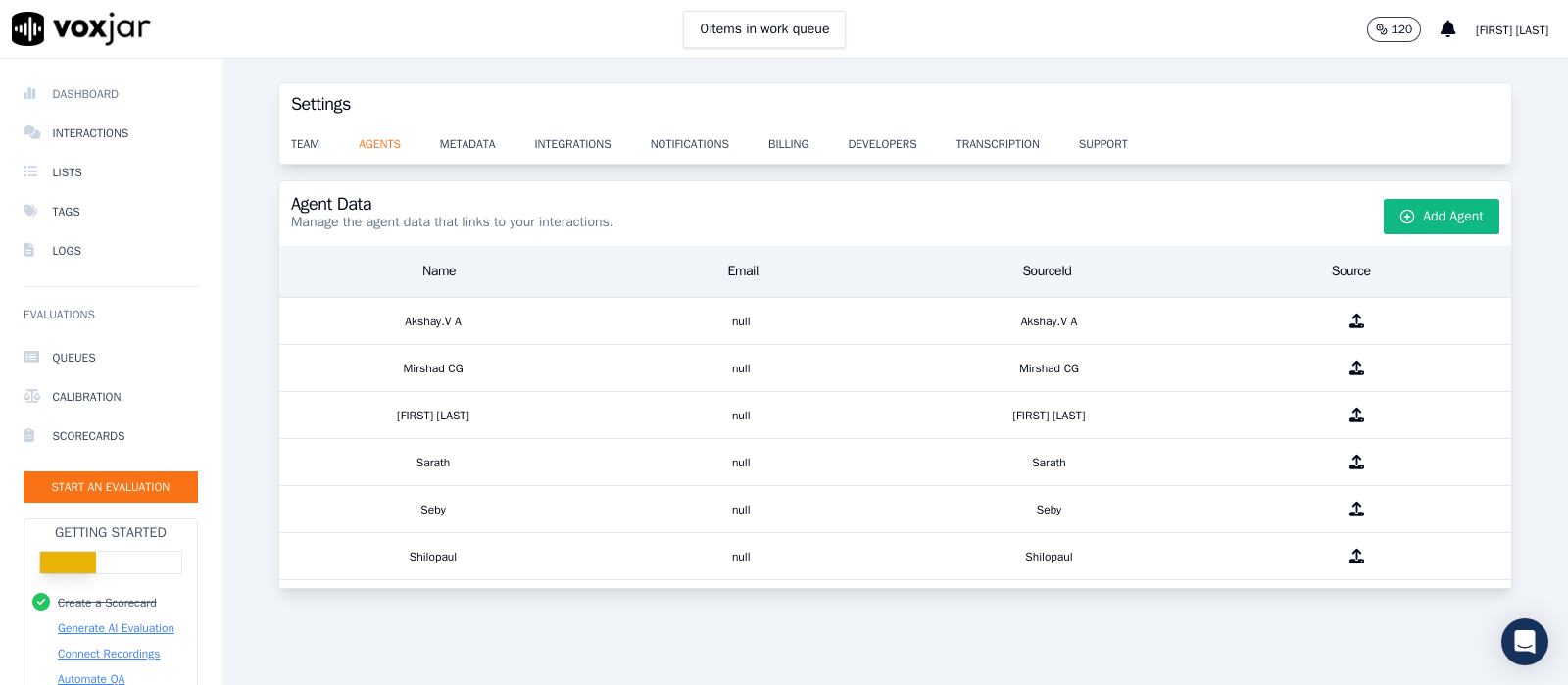 click on "Dashboard" at bounding box center [111, 94] 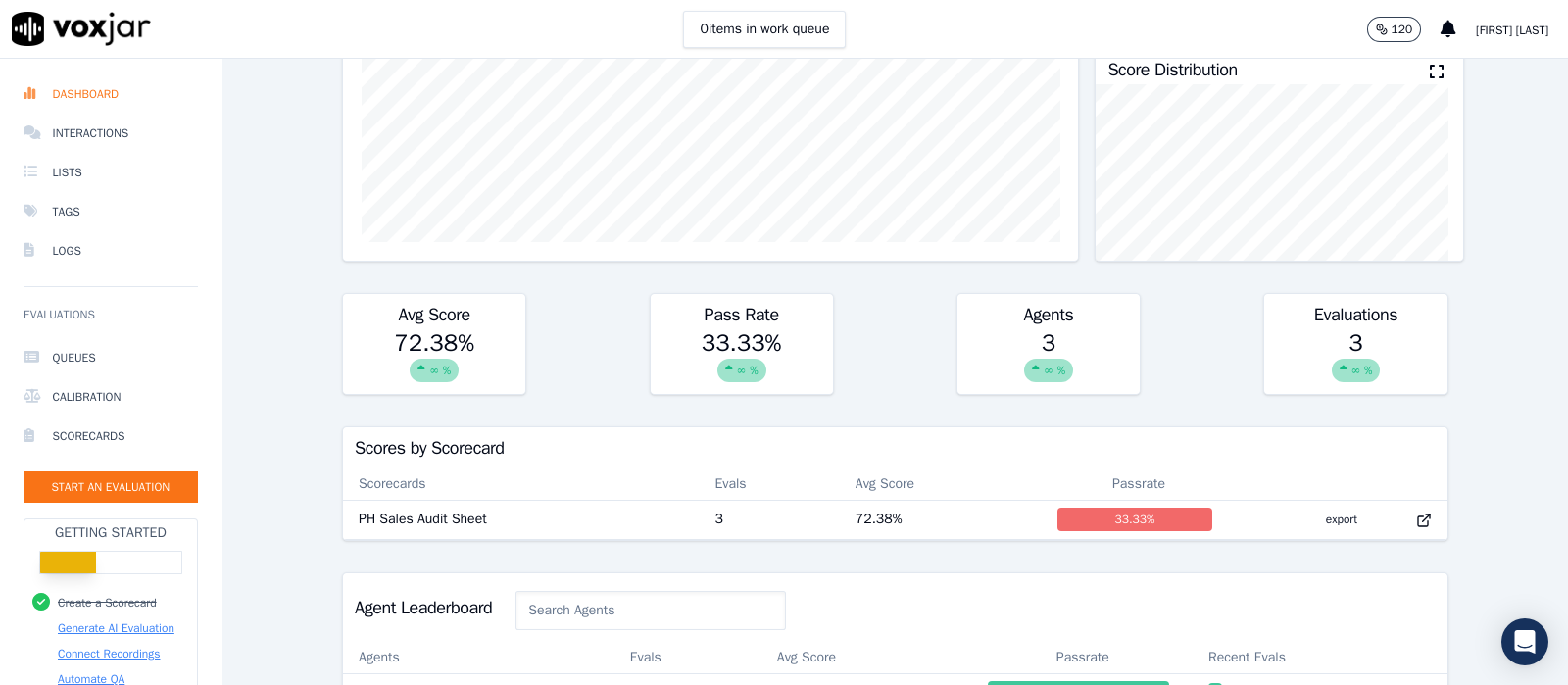 scroll, scrollTop: 489, scrollLeft: 0, axis: vertical 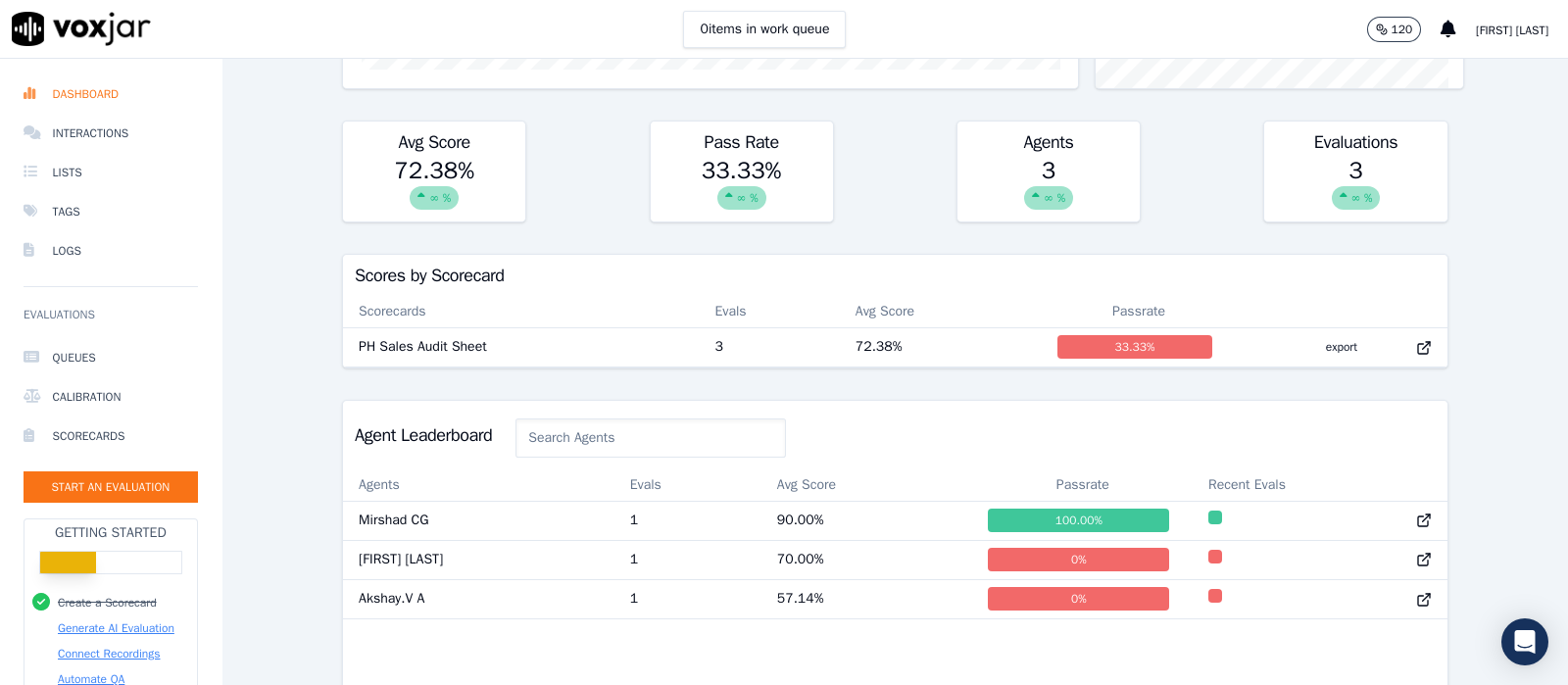 click on "Agents" at bounding box center [478, 485] 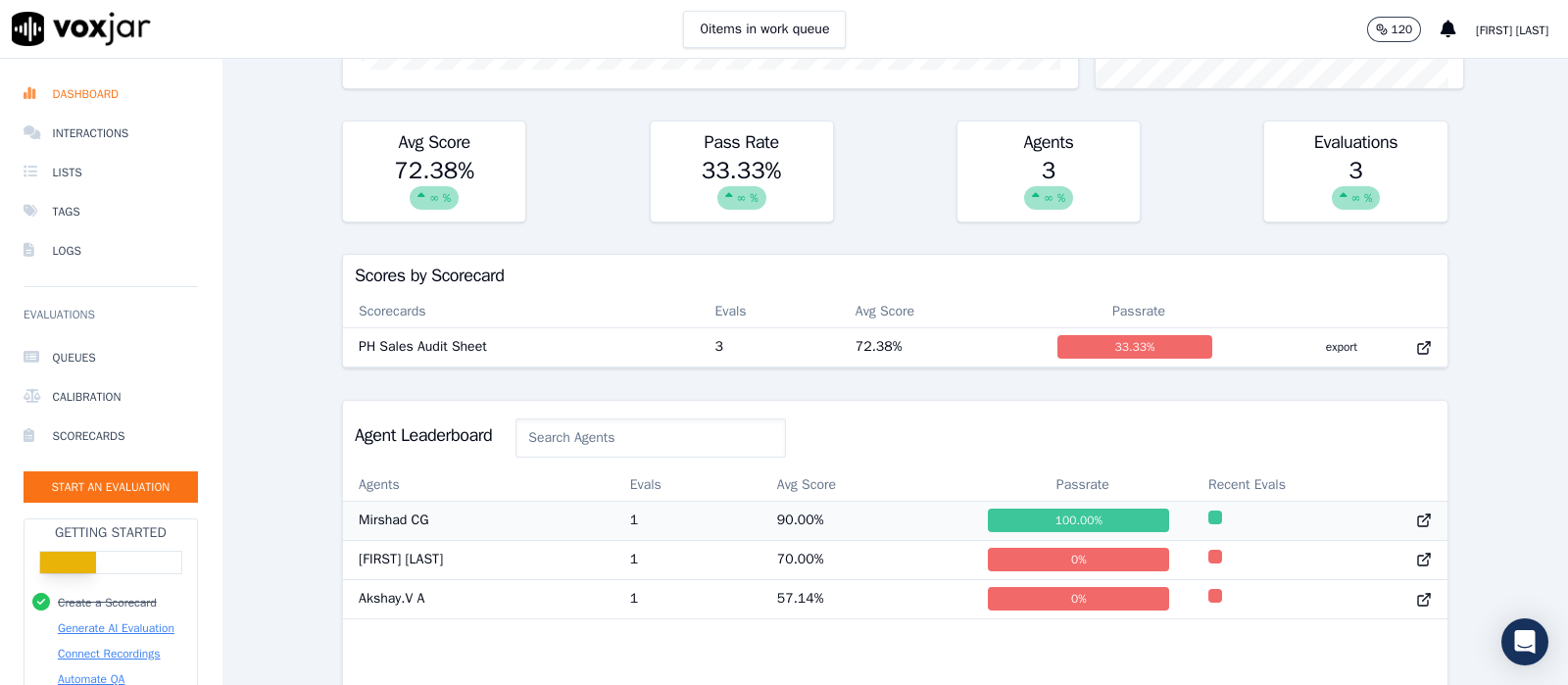 click on "Mirshad CG" at bounding box center [478, 520] 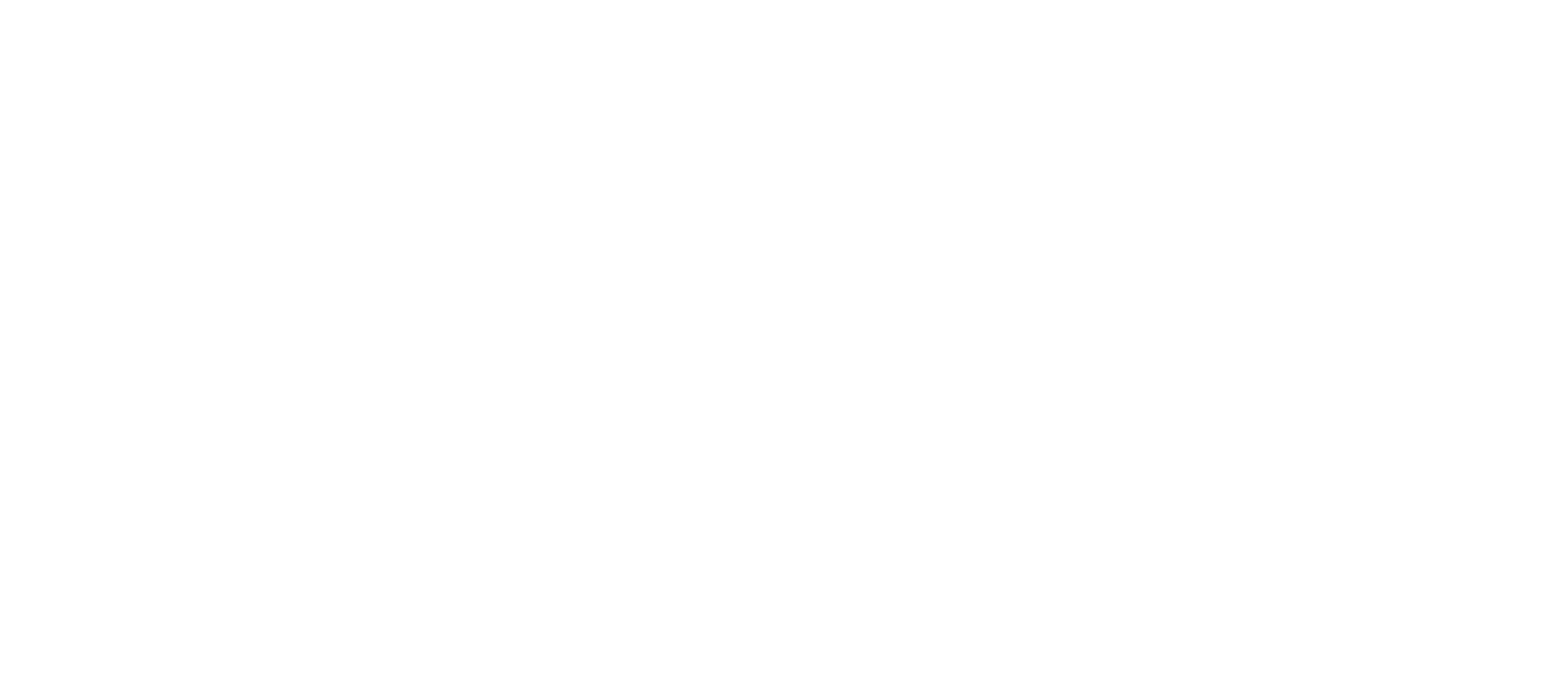 scroll, scrollTop: 0, scrollLeft: 0, axis: both 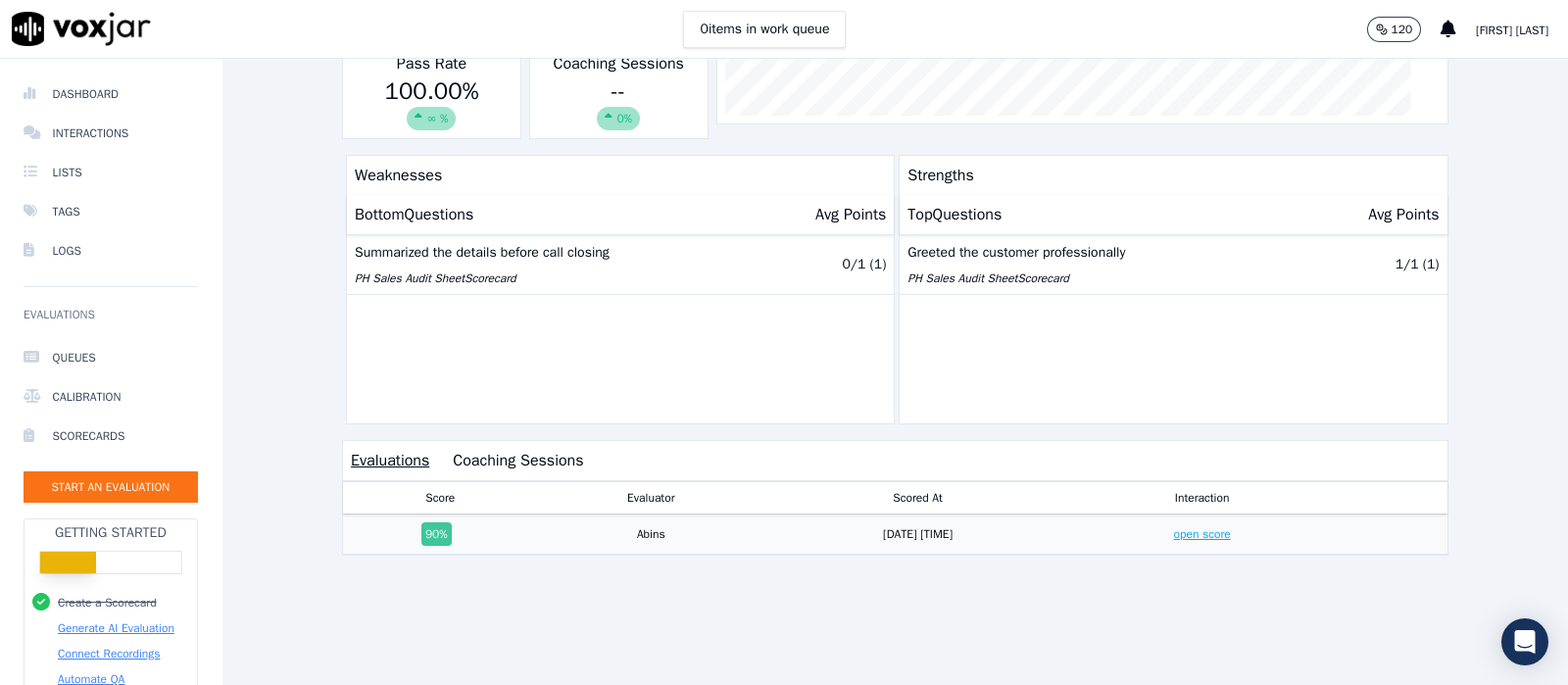 click on "open score" at bounding box center (1201, 534) 